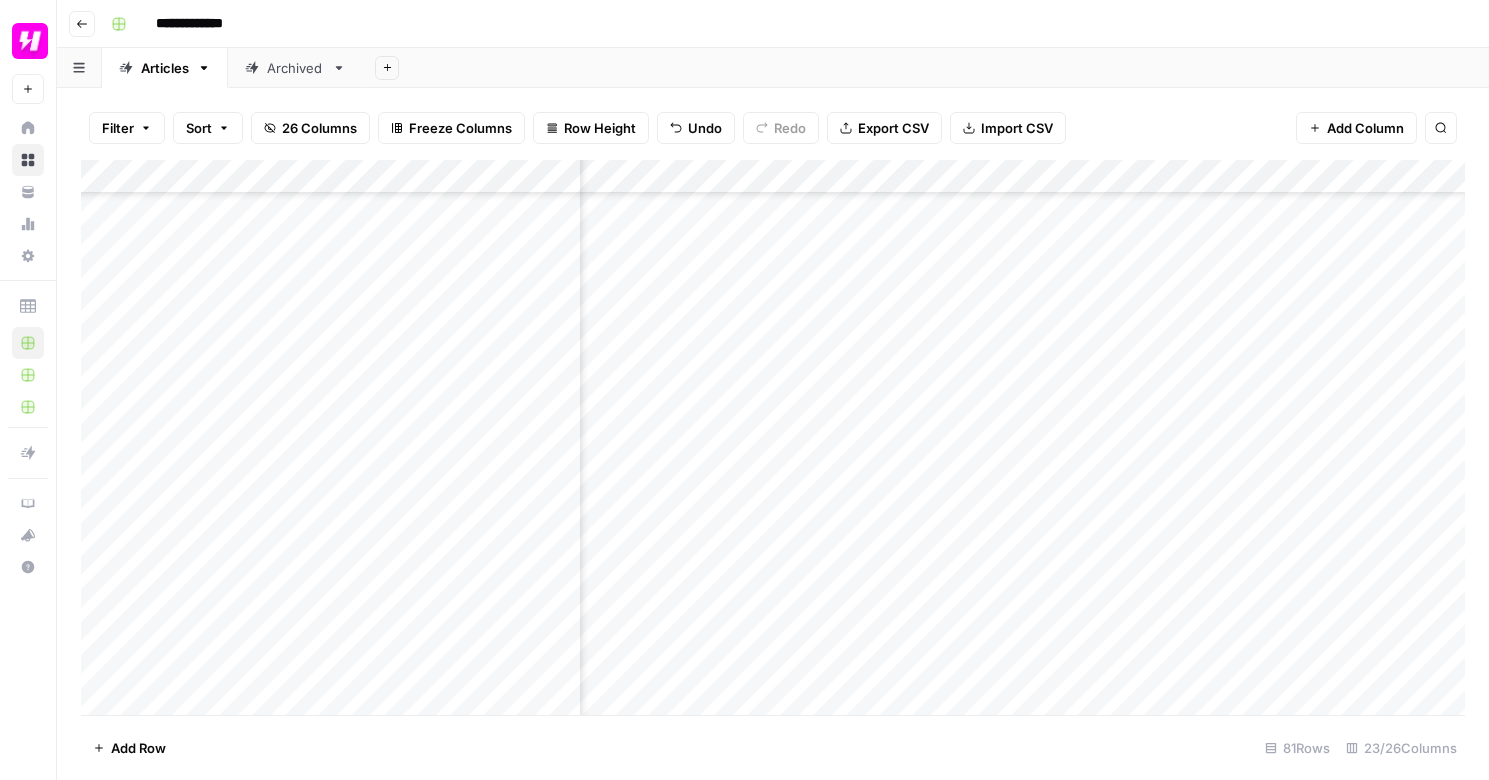 scroll, scrollTop: 0, scrollLeft: 0, axis: both 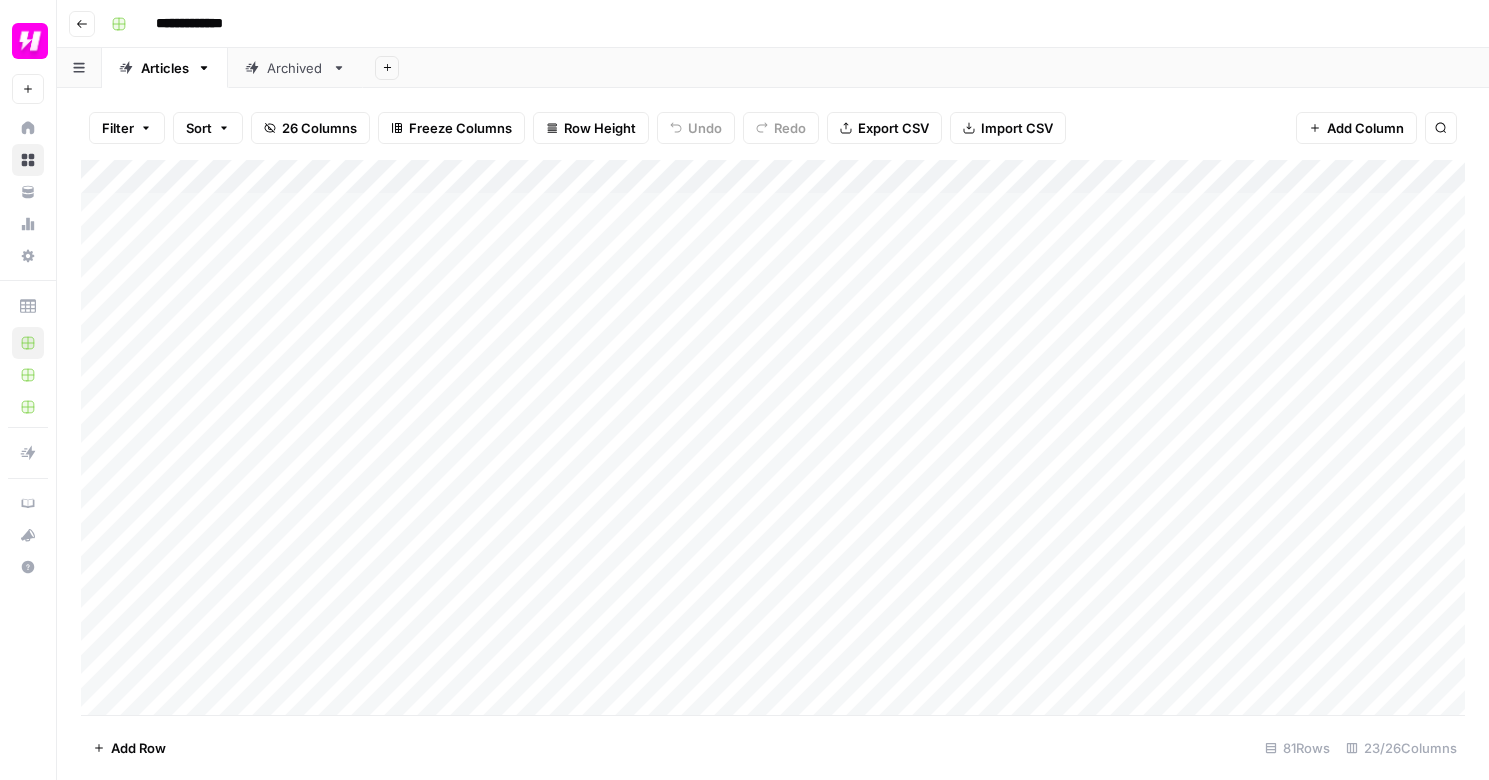click on "Add Column" at bounding box center [773, 437] 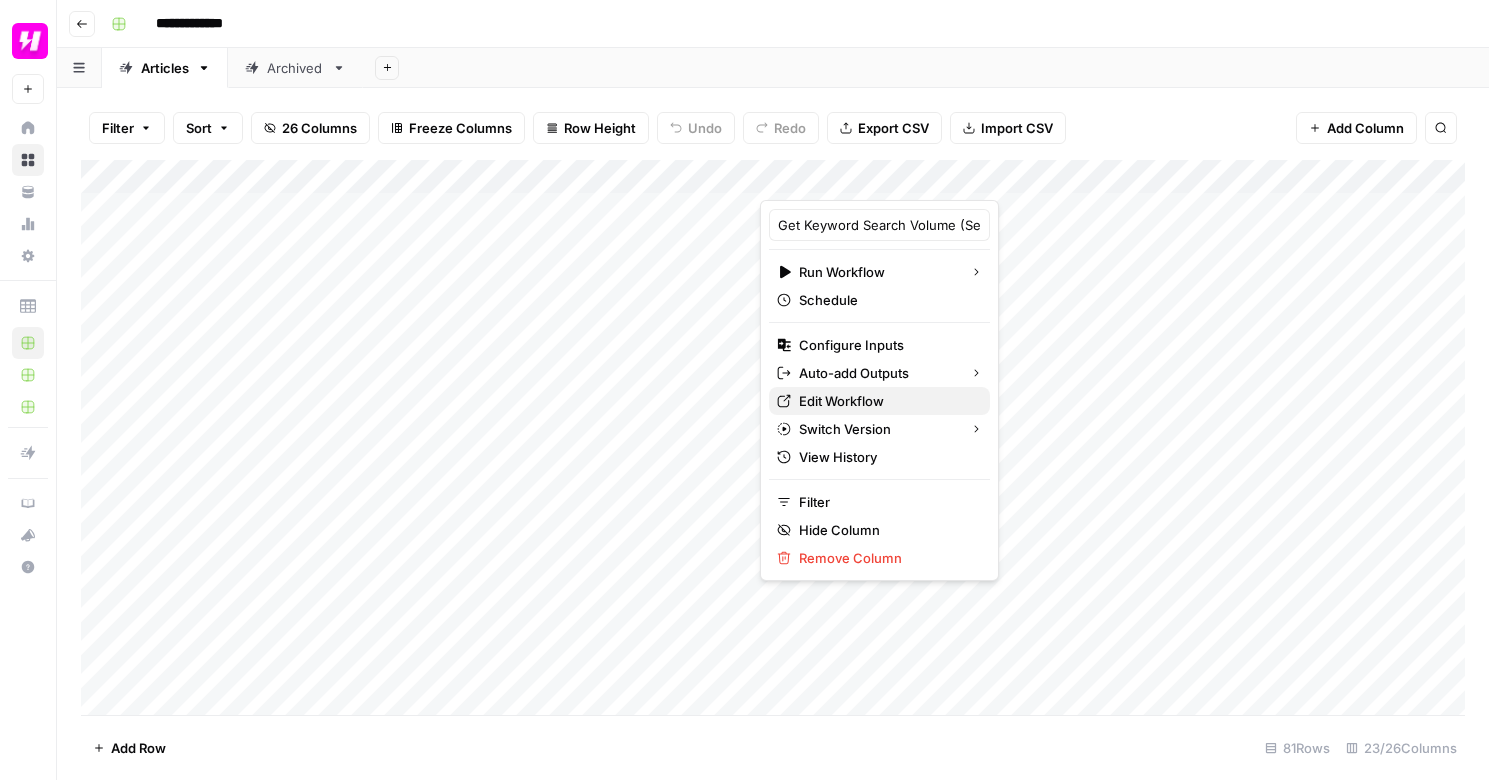 click on "Edit Workflow" at bounding box center [886, 401] 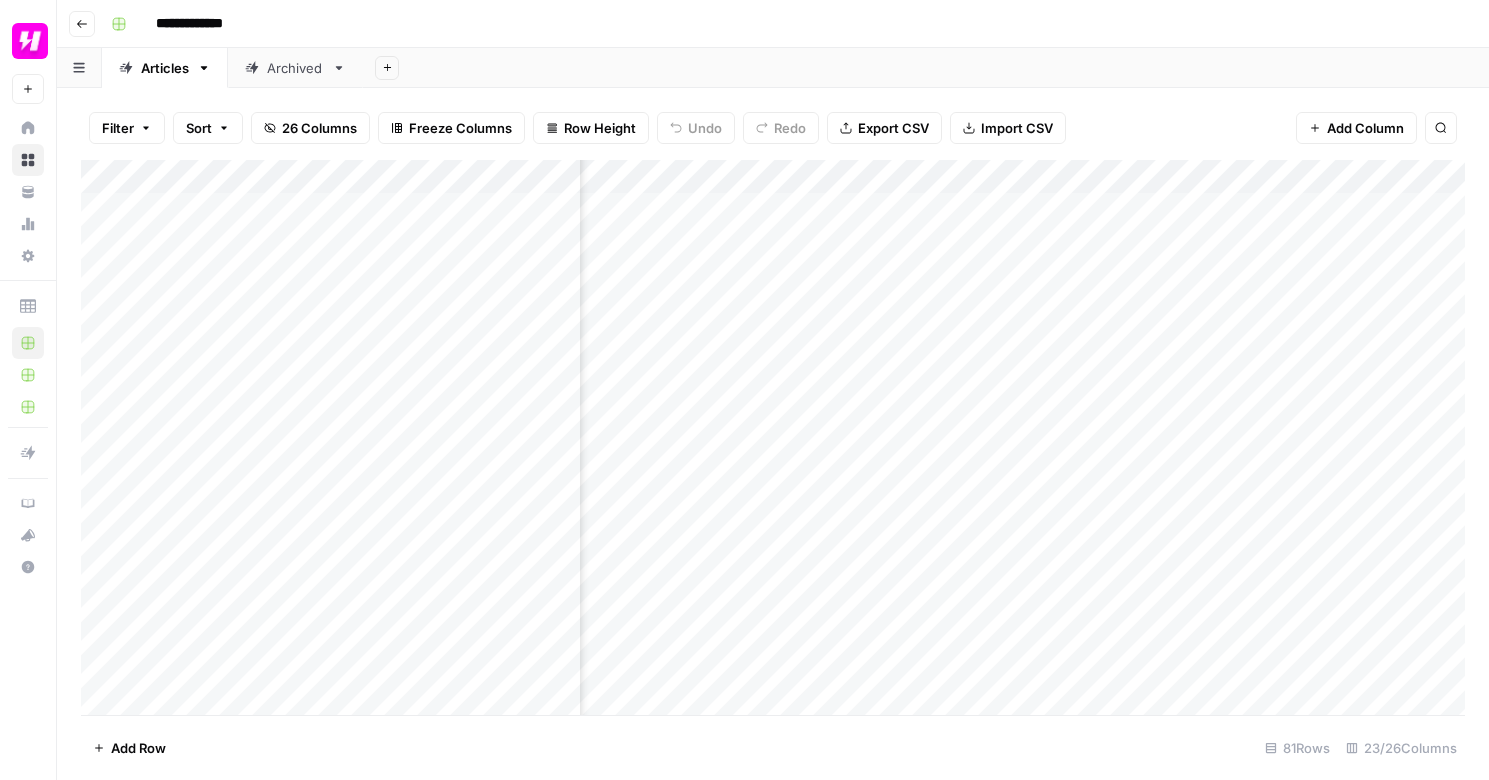 scroll, scrollTop: 0, scrollLeft: 604, axis: horizontal 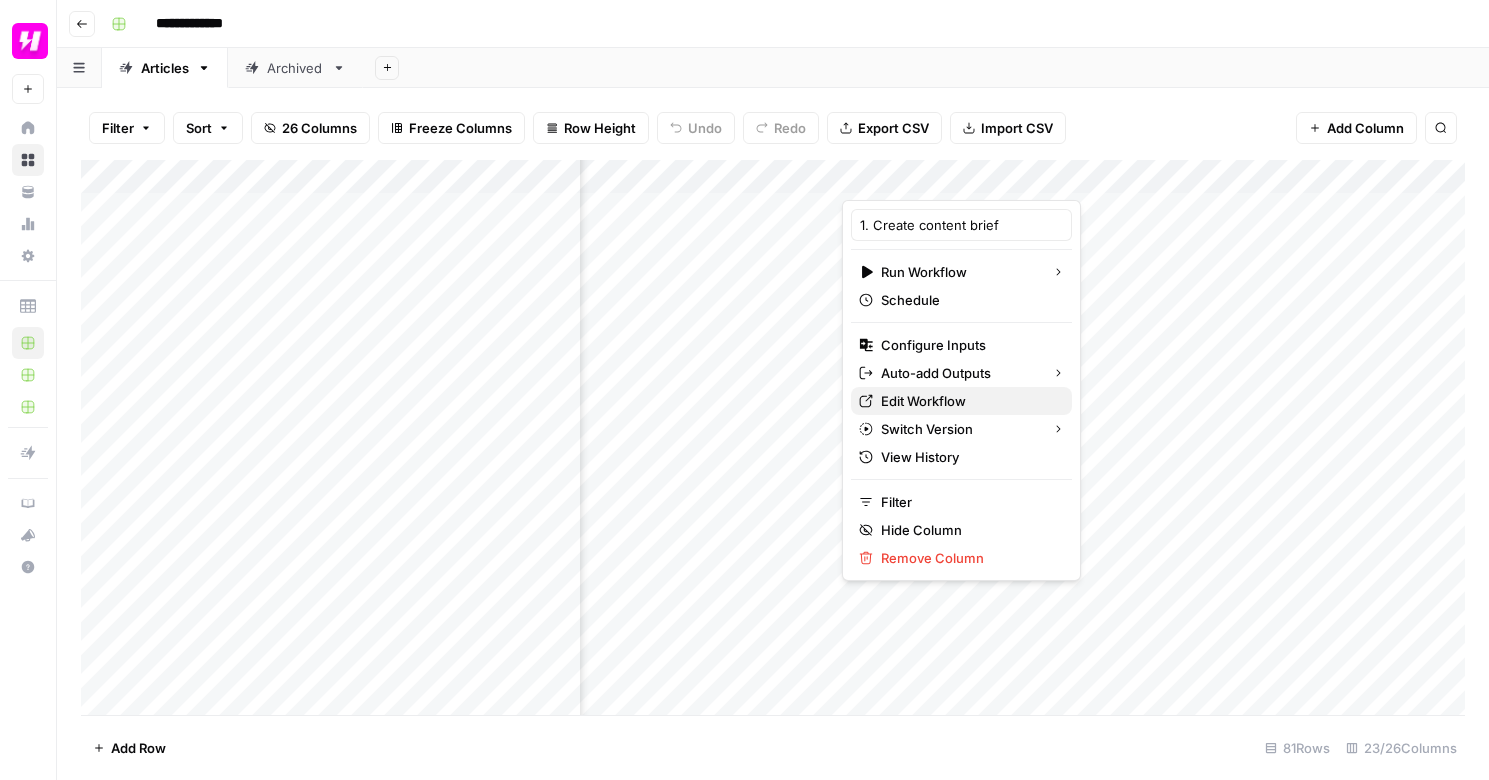 click on "Edit Workflow" at bounding box center [968, 401] 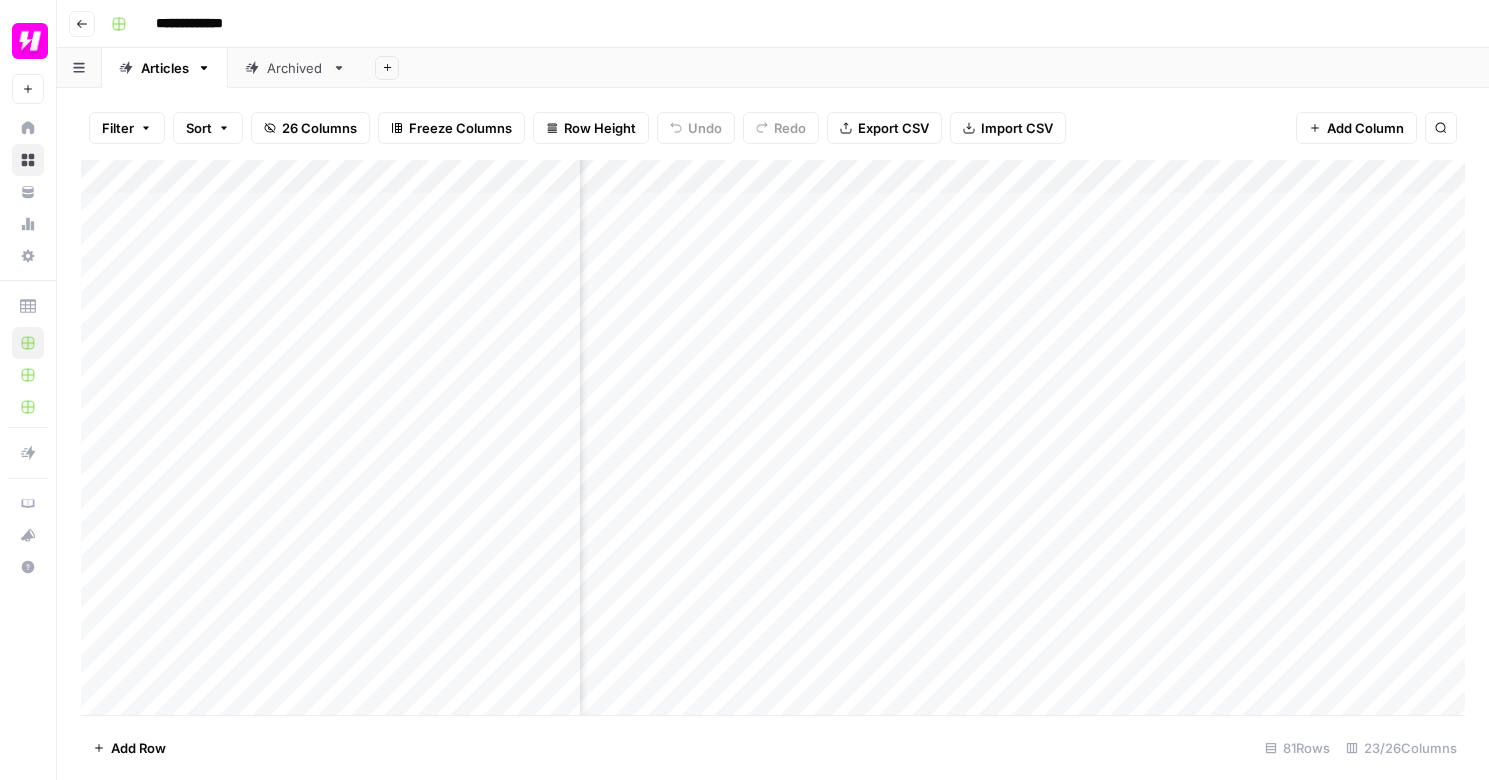 scroll, scrollTop: 0, scrollLeft: 1770, axis: horizontal 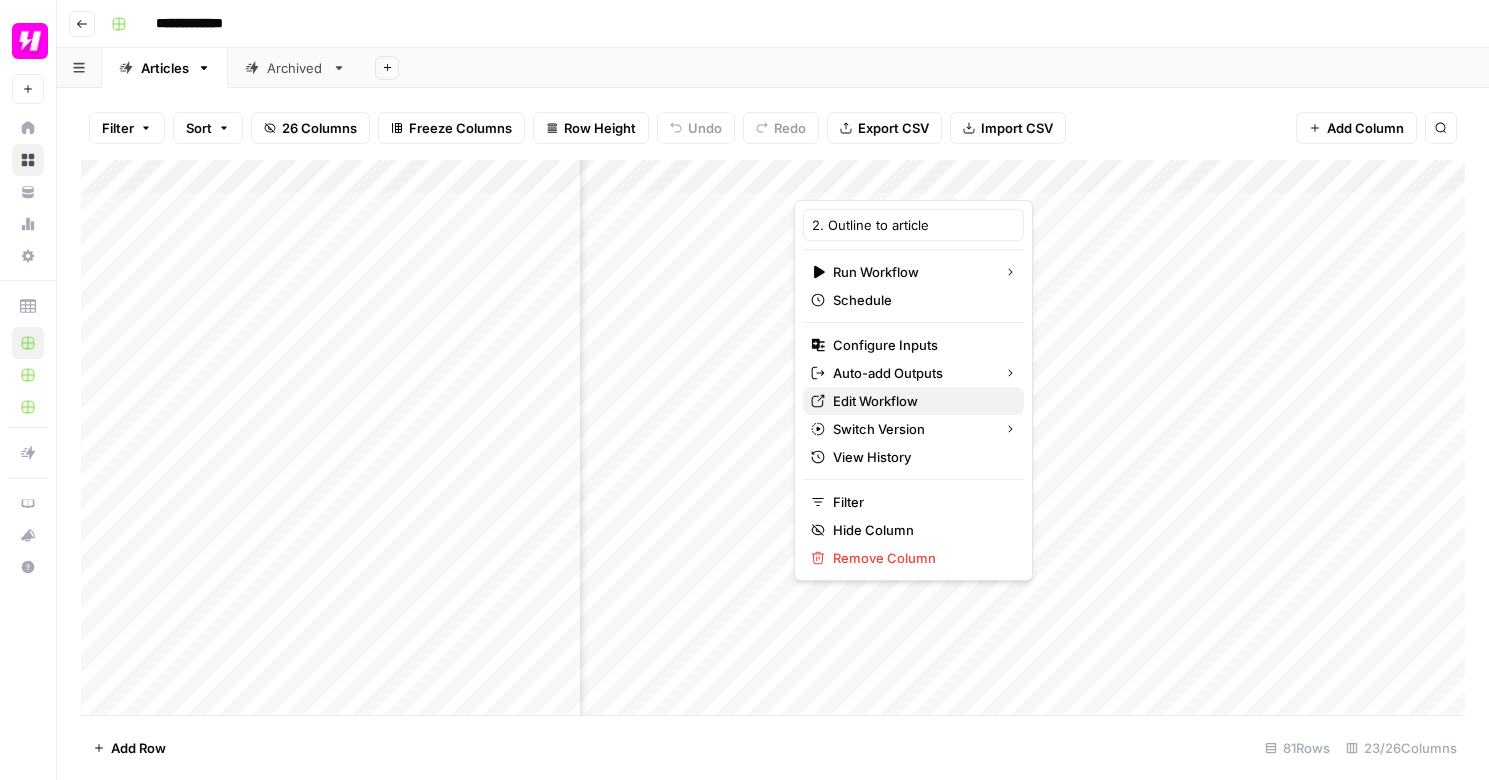 click on "Edit Workflow" at bounding box center (920, 401) 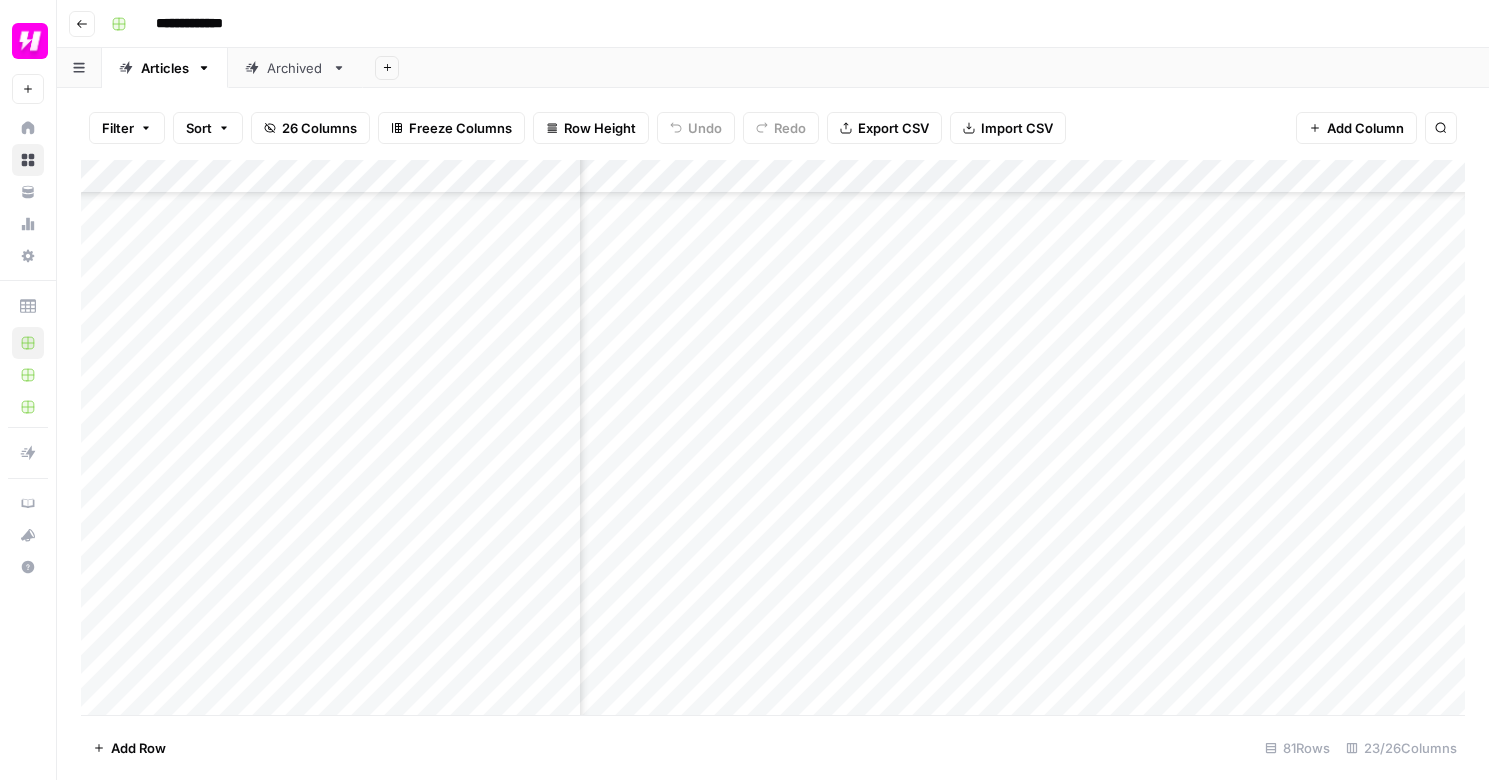 scroll, scrollTop: 3640, scrollLeft: 2697, axis: both 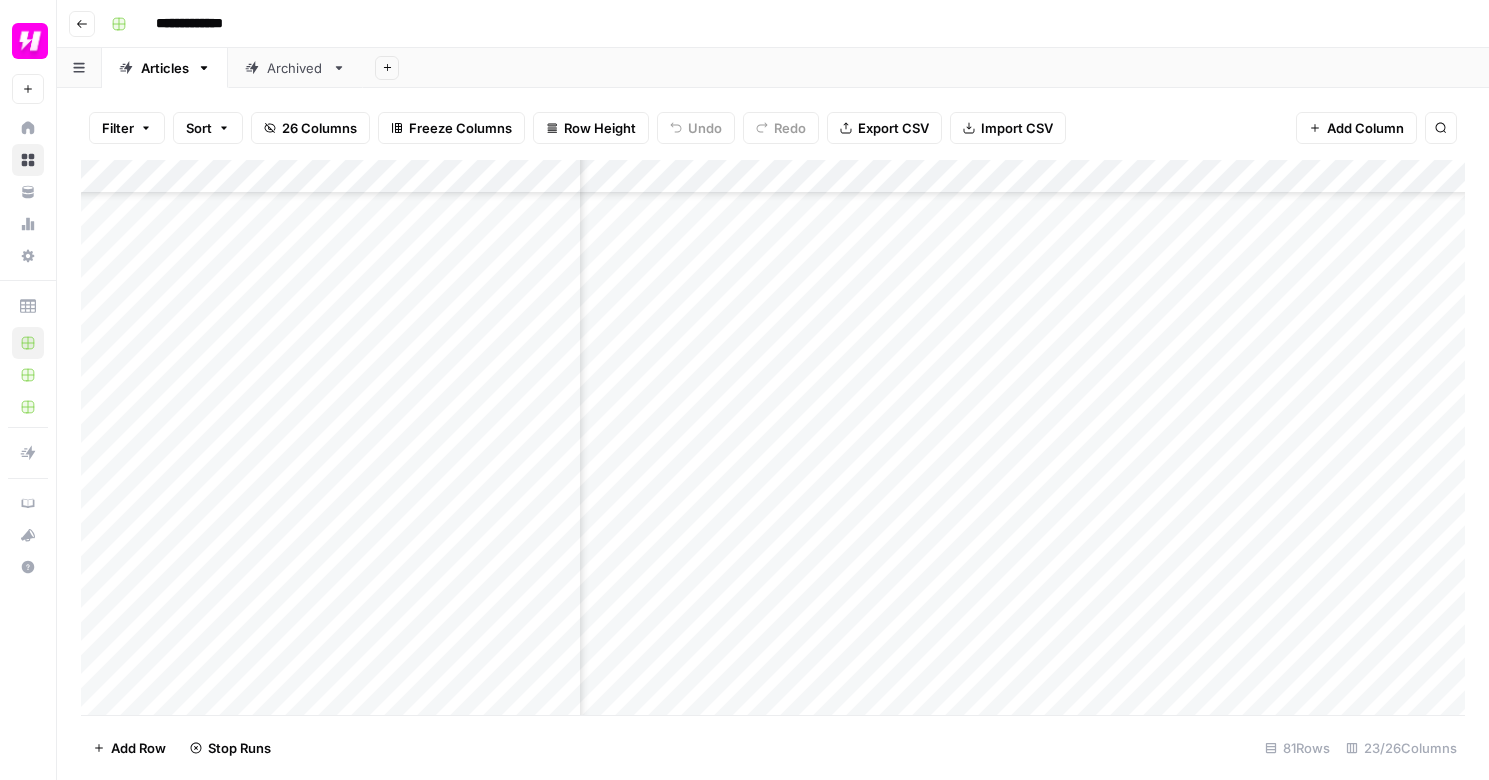click on "Add Column" at bounding box center (773, 437) 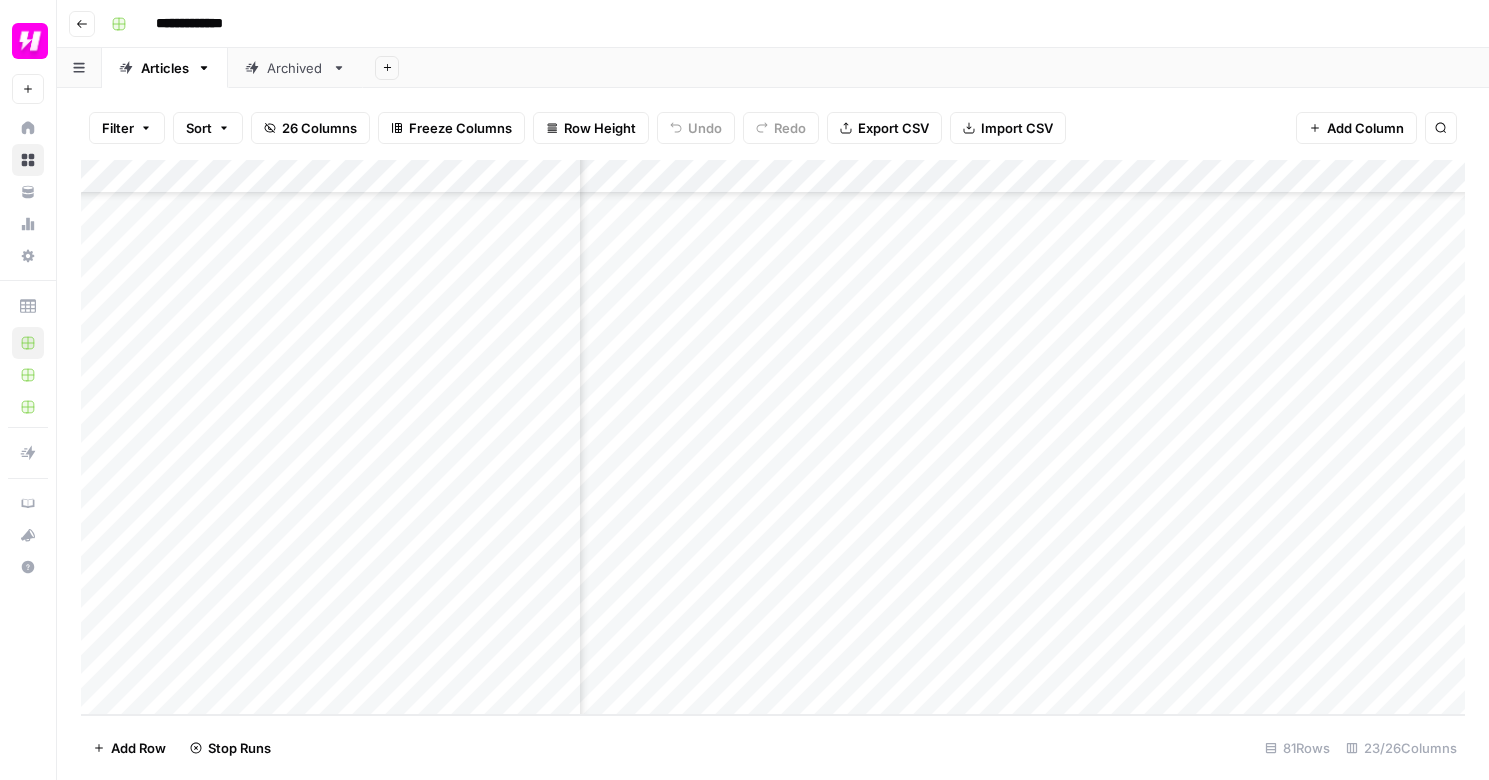 click on "Add Column" at bounding box center (773, 437) 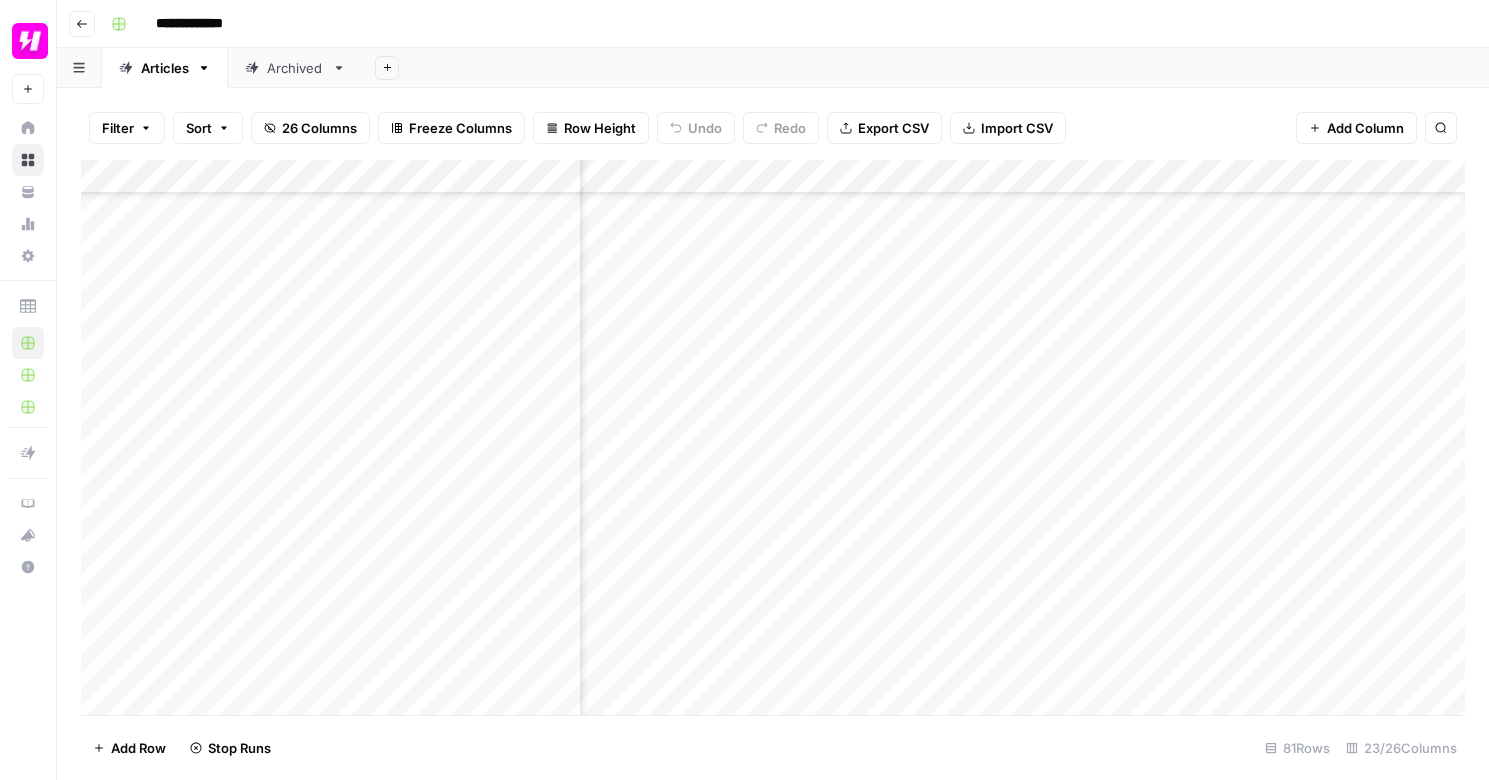 scroll, scrollTop: 3624, scrollLeft: 2697, axis: both 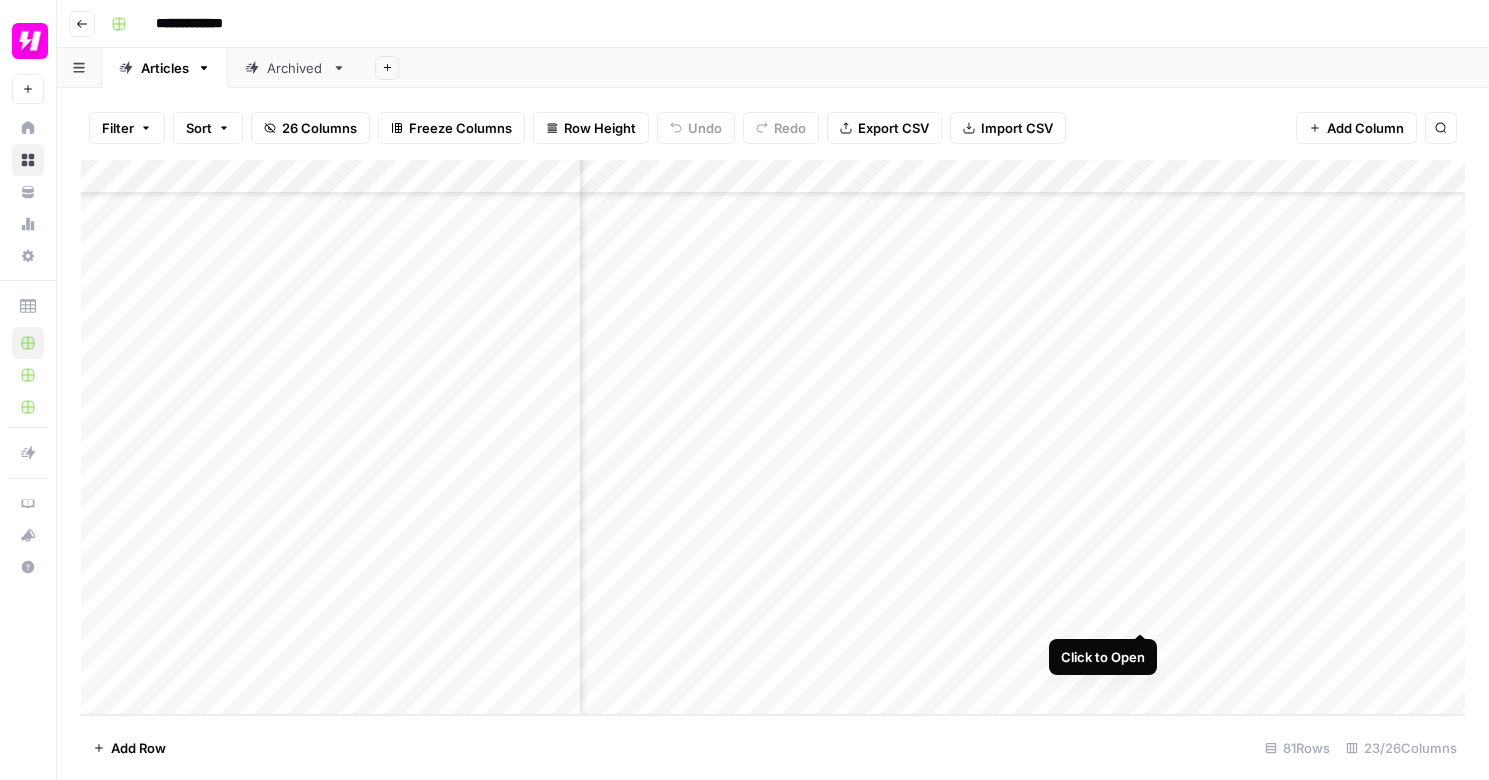 click on "Add Column" at bounding box center [773, 437] 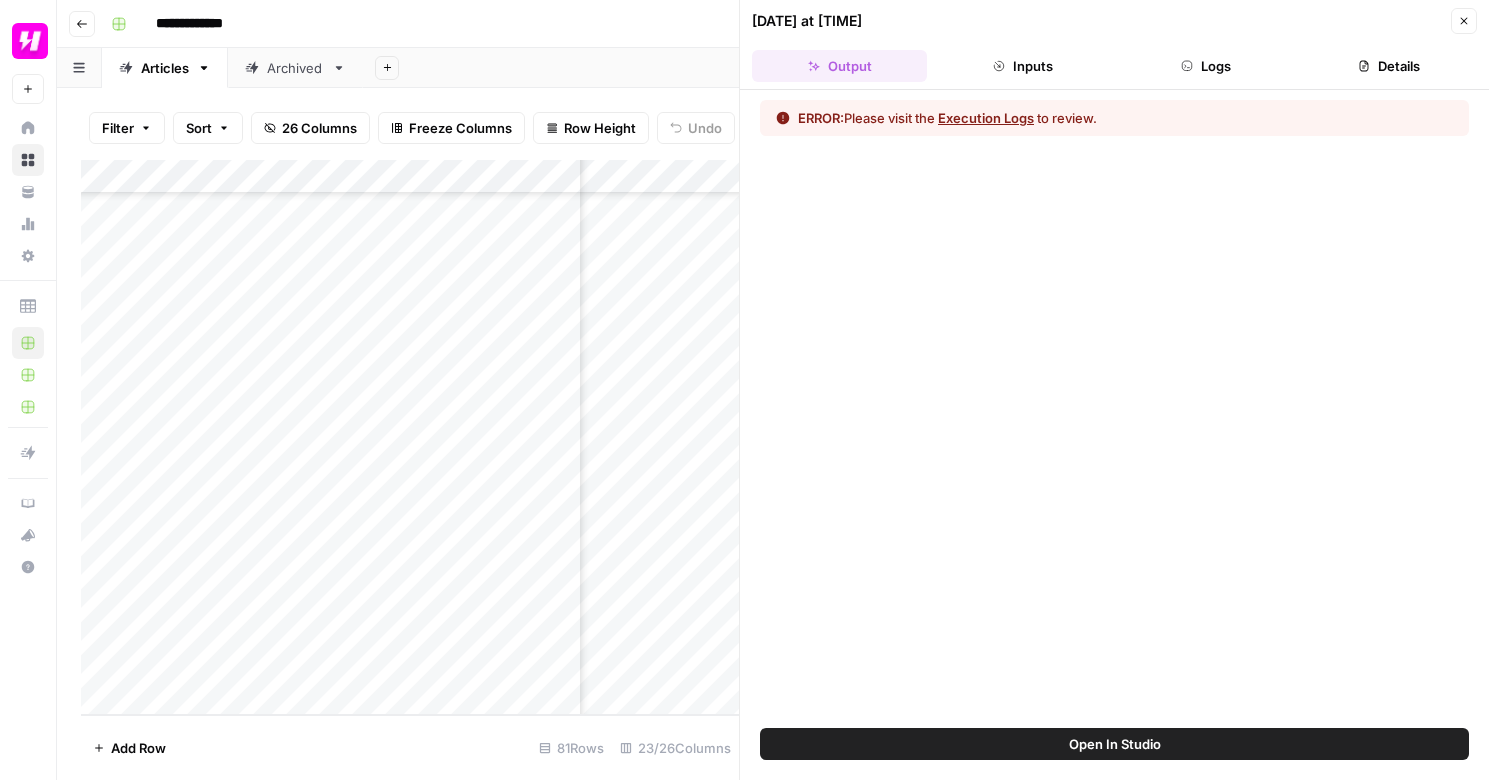 click on "Details" at bounding box center [1389, 66] 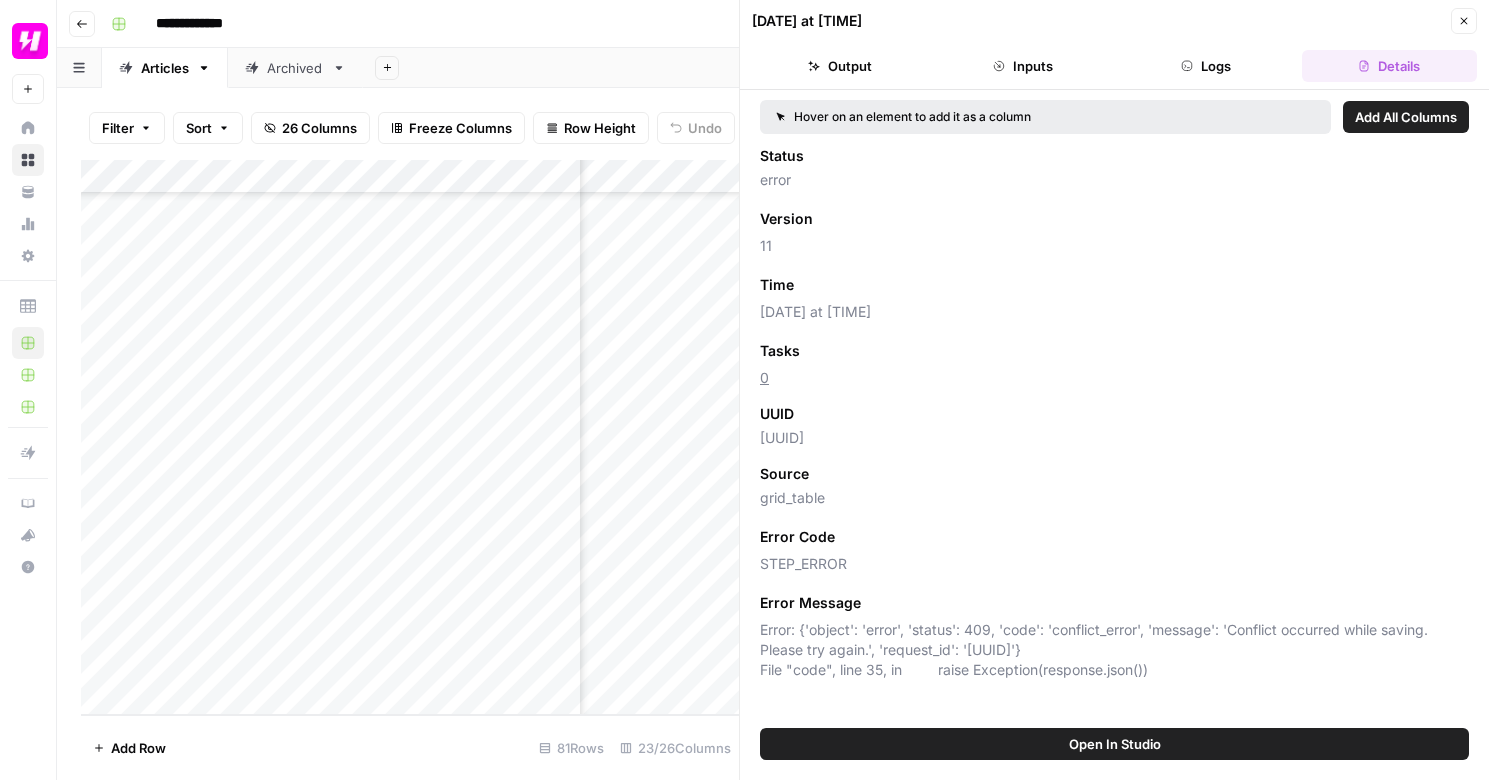 click 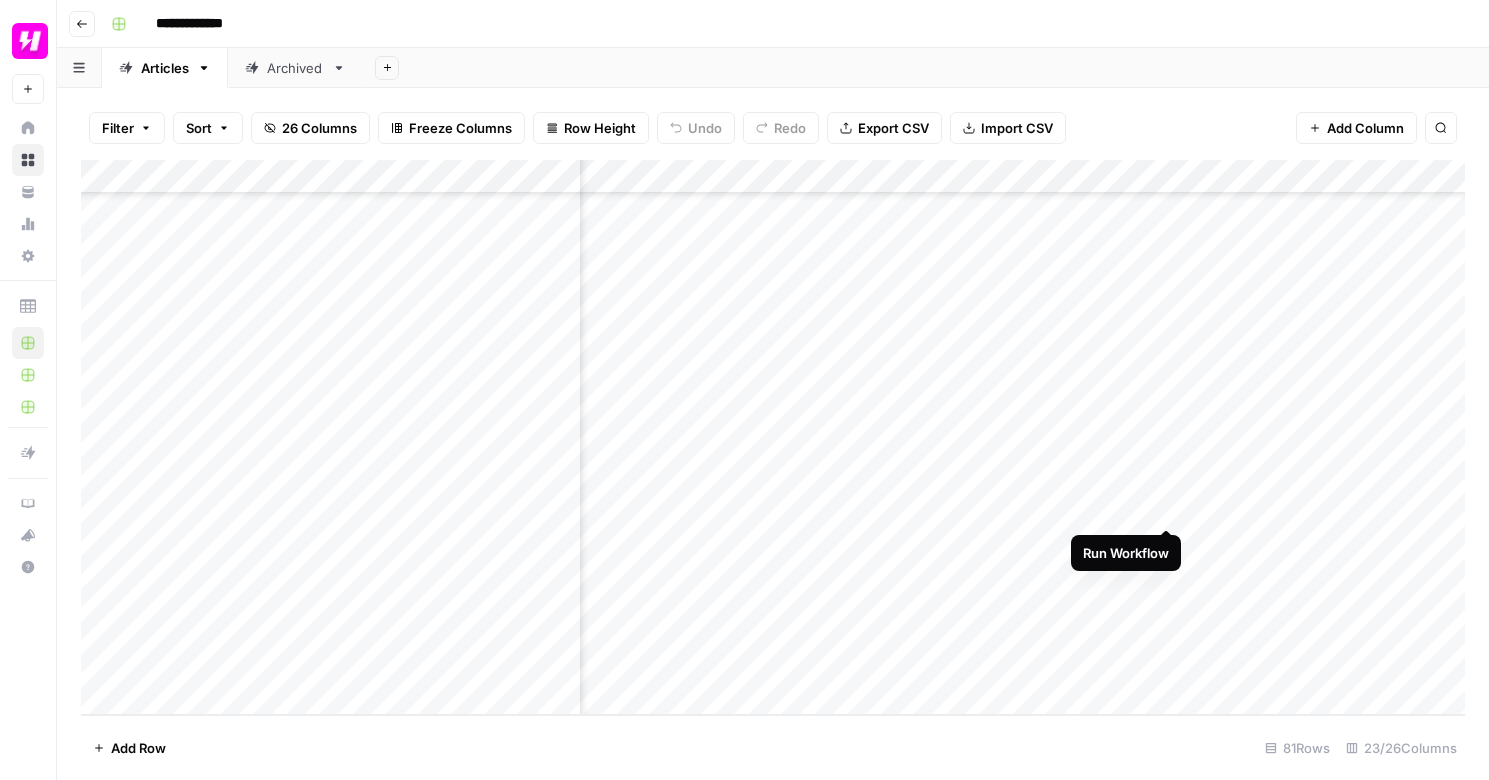 click on "Add Column" at bounding box center (773, 437) 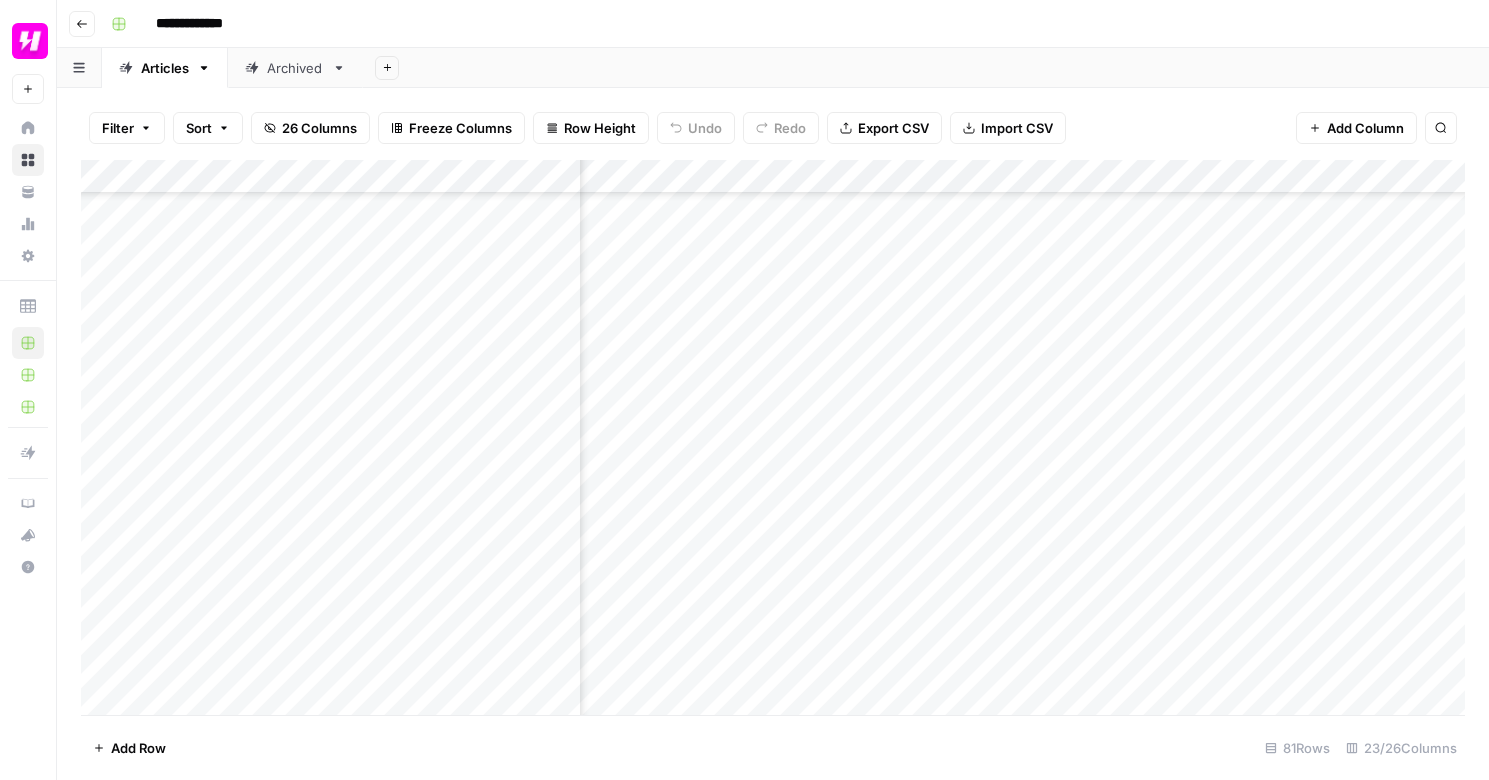 scroll, scrollTop: 3498, scrollLeft: 2697, axis: both 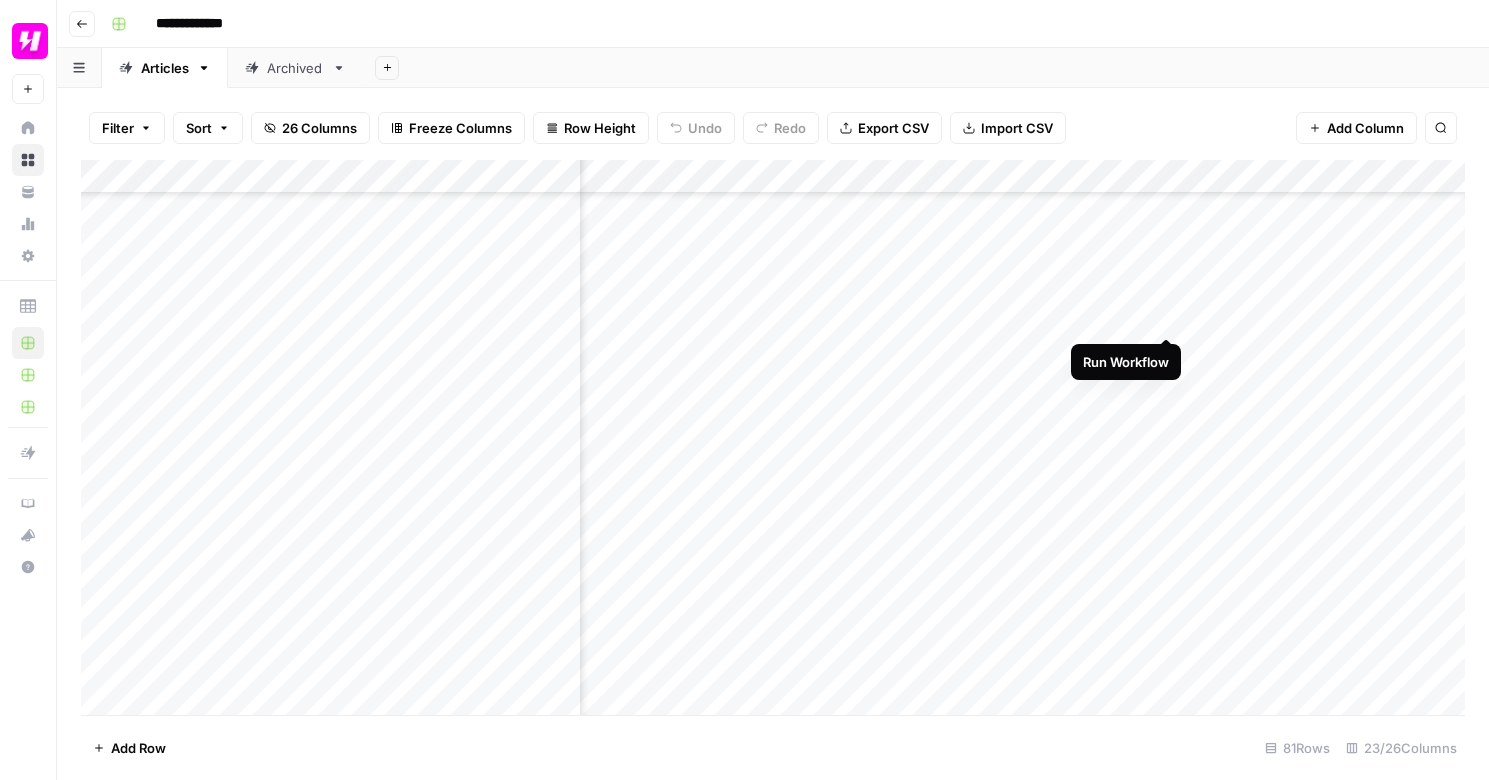 click on "Add Column" at bounding box center [773, 437] 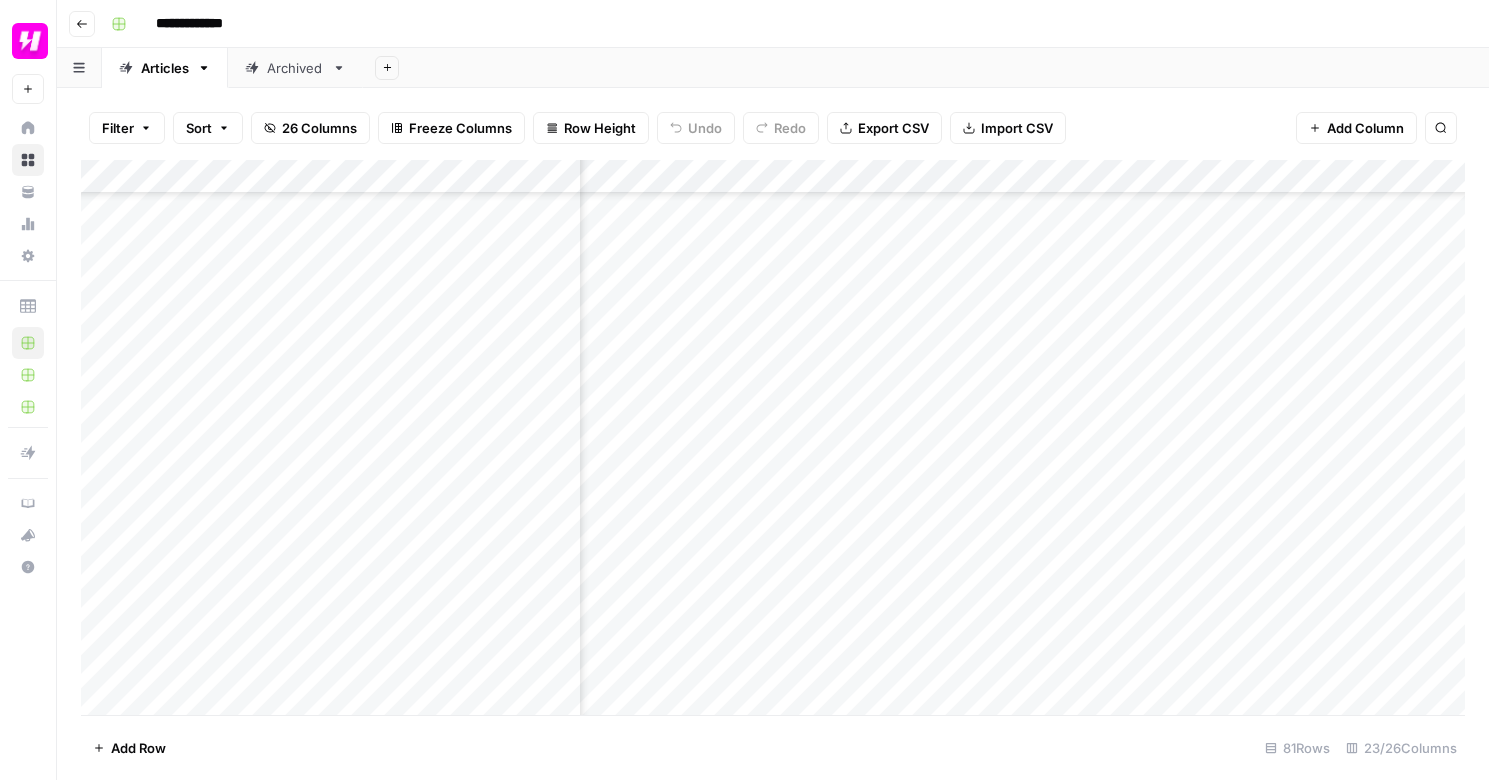 scroll, scrollTop: 2828, scrollLeft: 2701, axis: both 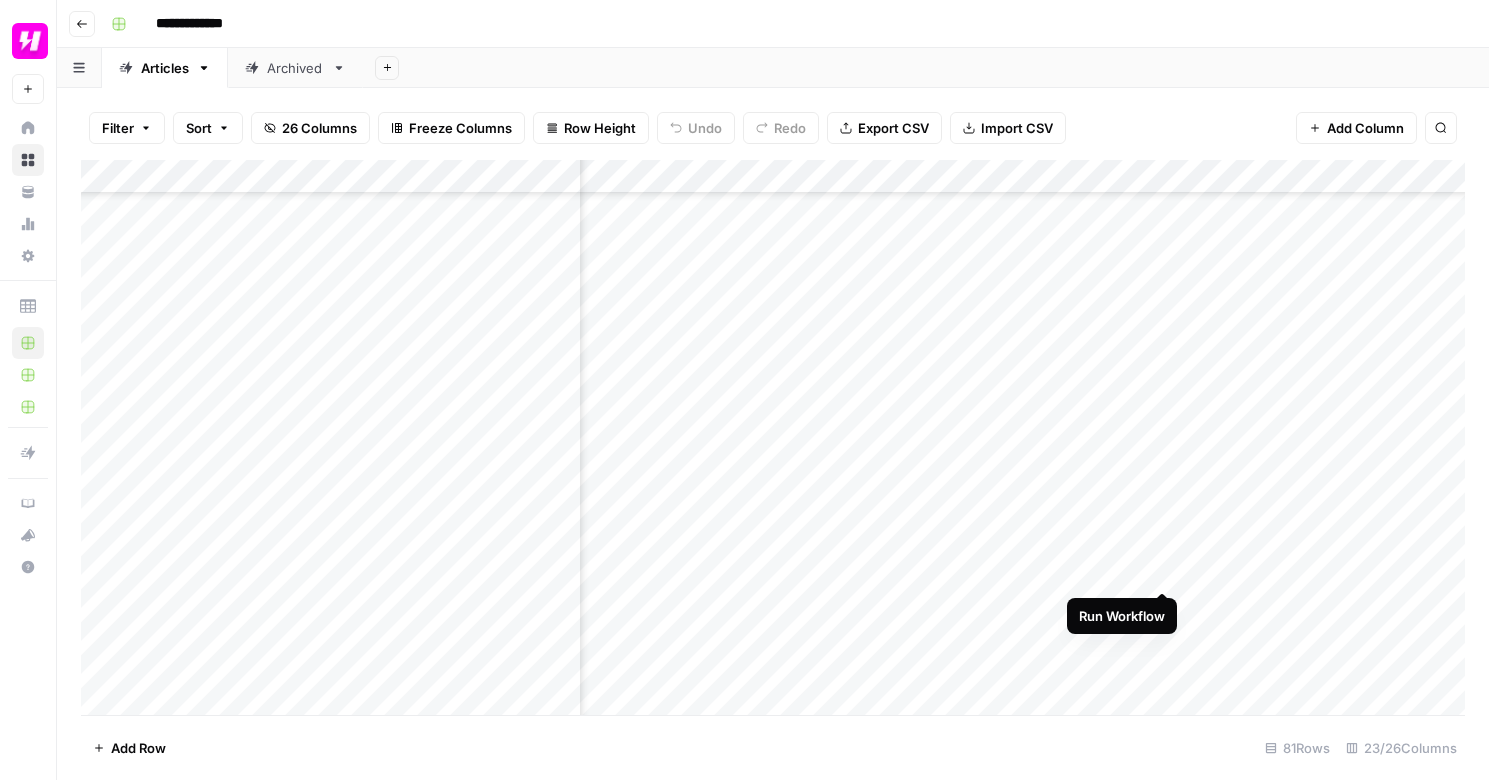 click on "Add Column" at bounding box center [773, 437] 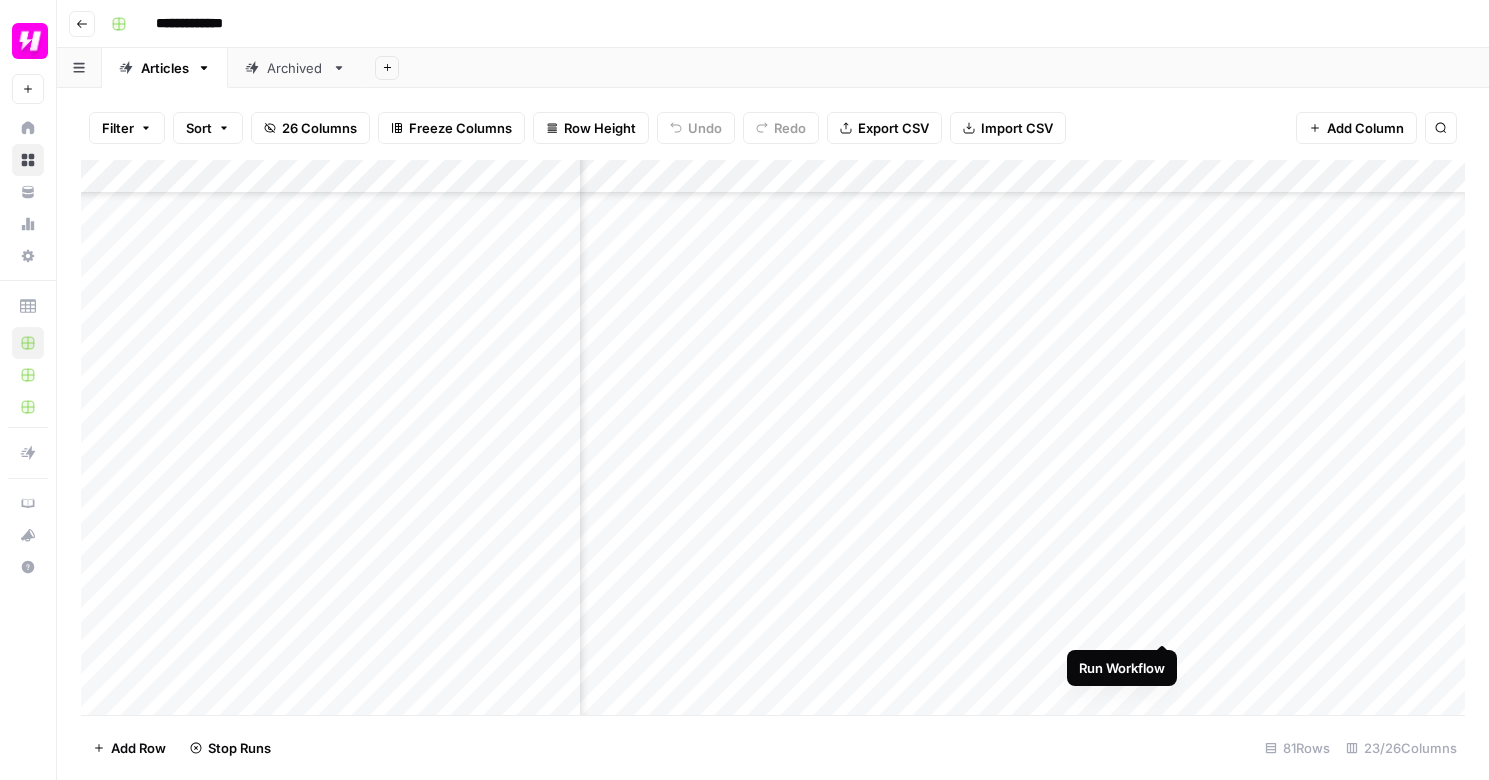 click on "Add Column" at bounding box center [773, 437] 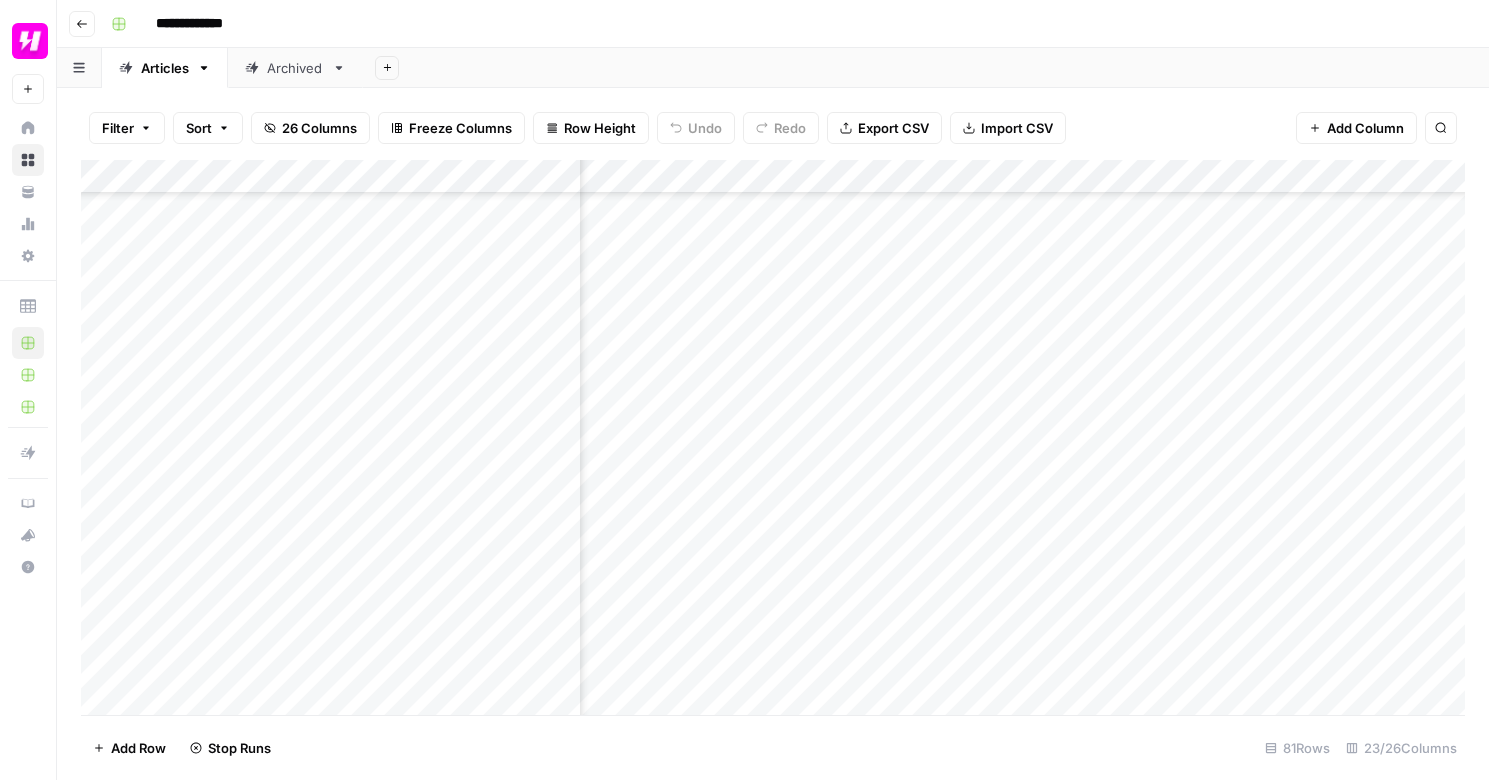 scroll, scrollTop: 3723, scrollLeft: 2701, axis: both 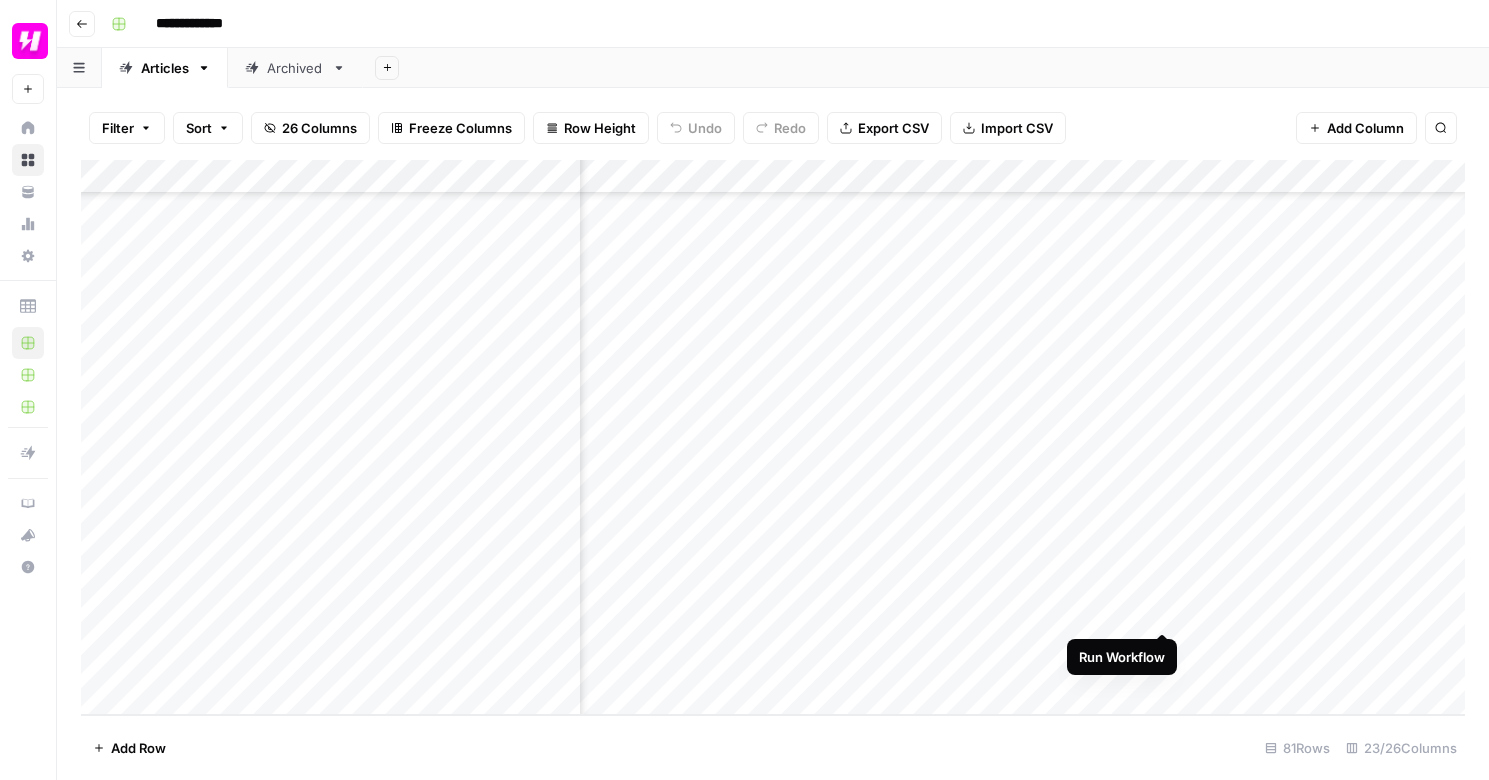 click on "Add Column" at bounding box center [773, 437] 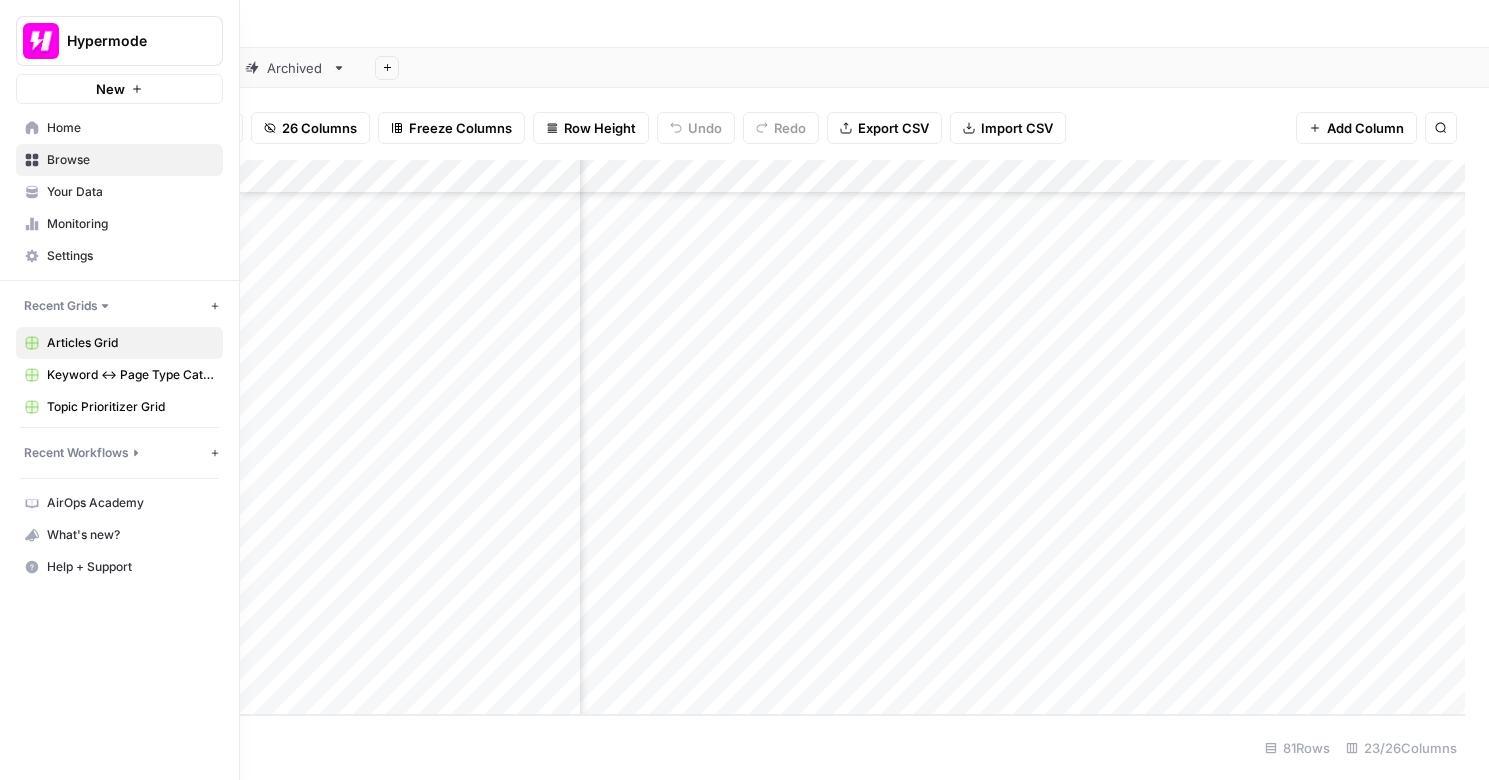 click on "Recent Workflows" at bounding box center [76, 453] 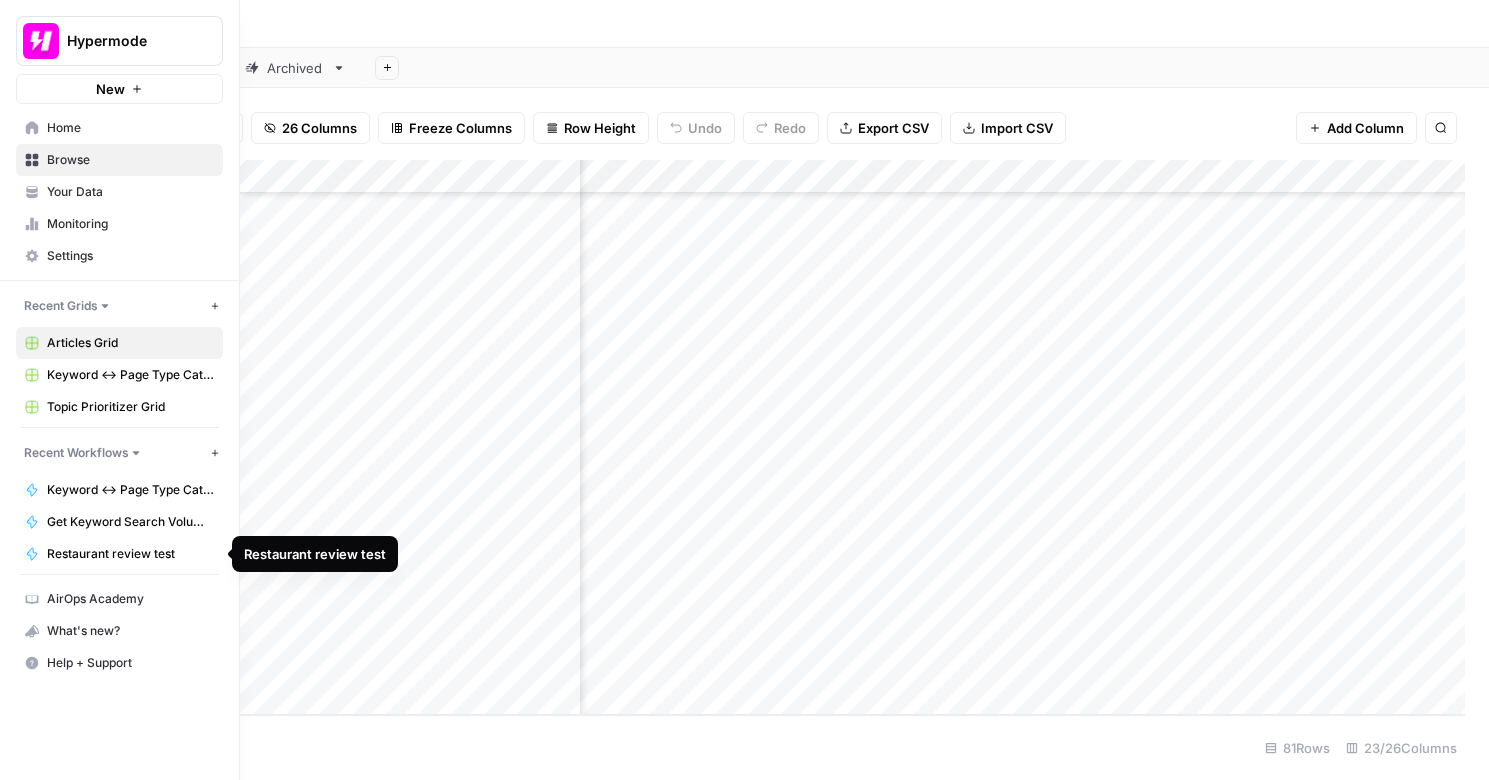 click on "Restaurant review test" at bounding box center [130, 554] 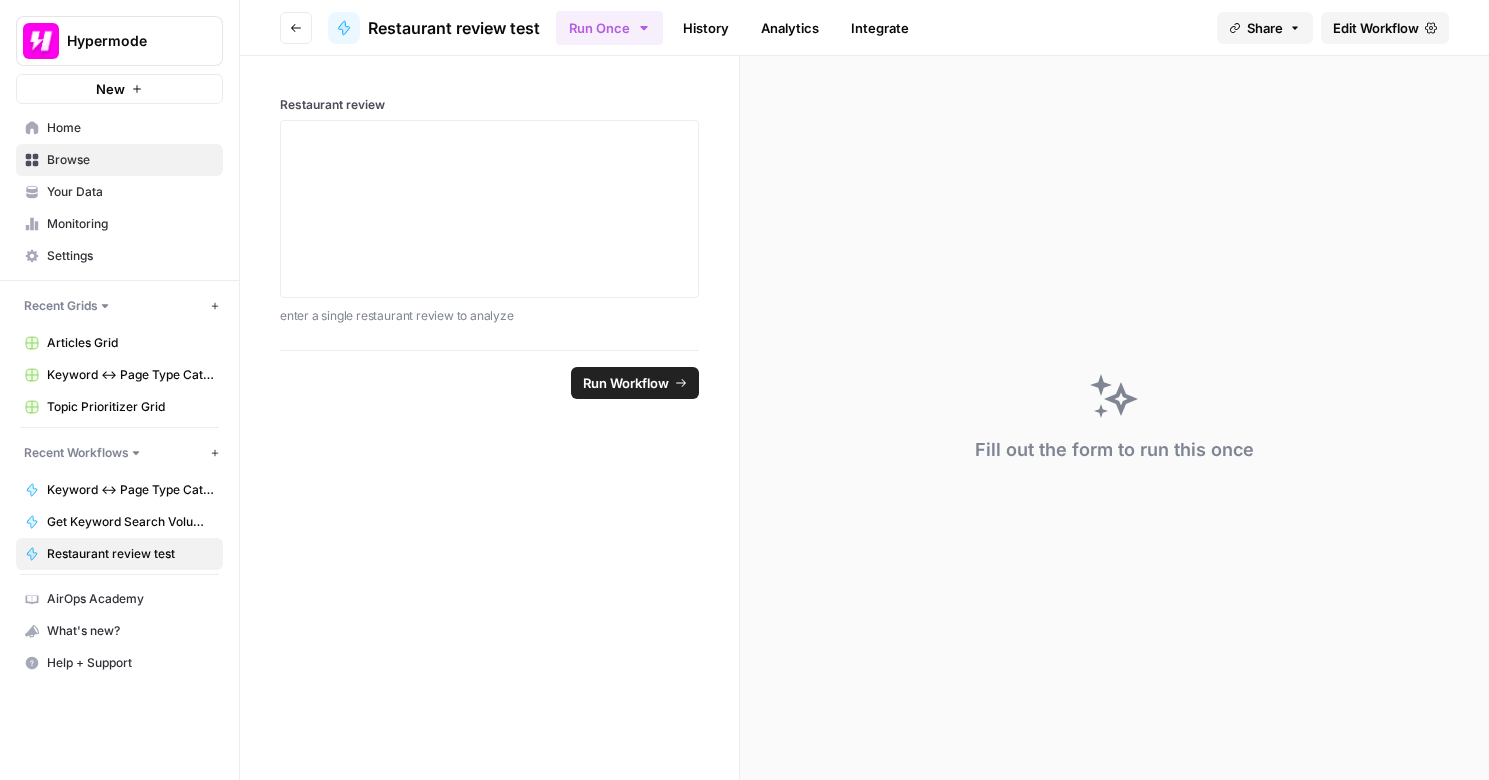click on "Get Keyword Search Volume (Semrush)" at bounding box center [130, 522] 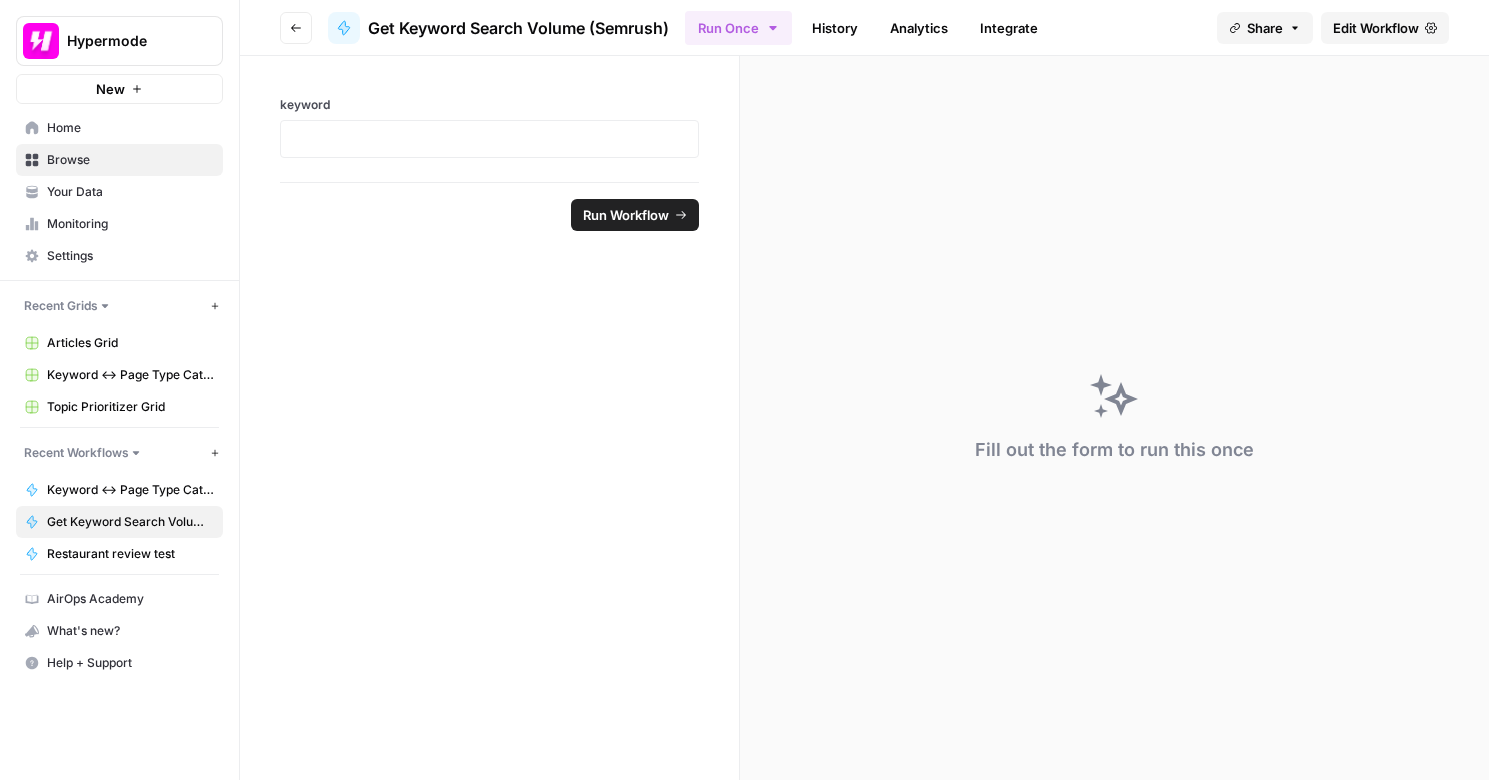 click on "Keyword <-> Page Type Categorization" at bounding box center (130, 490) 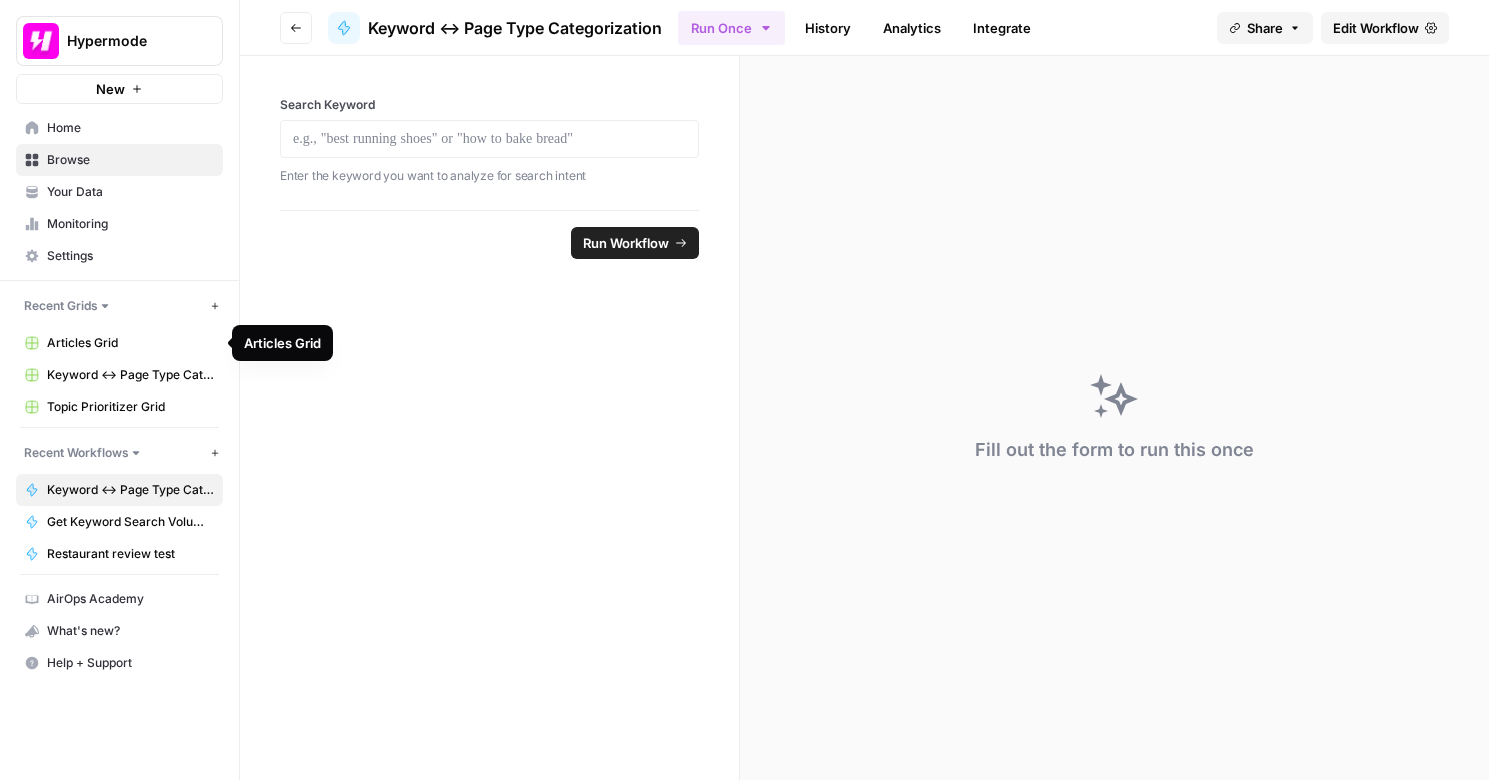 click on "Articles Grid" at bounding box center [130, 343] 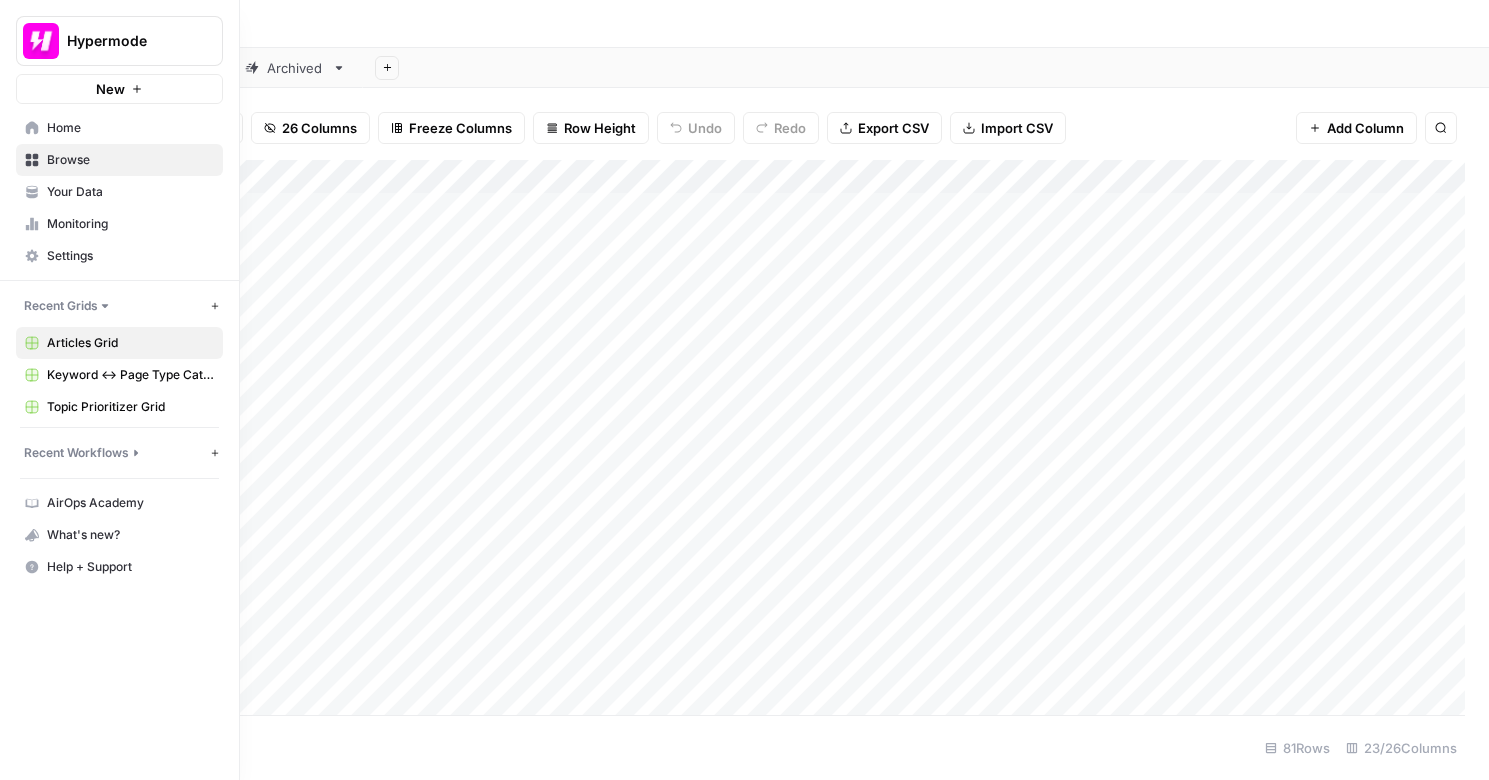 click on "Monitoring" at bounding box center (130, 224) 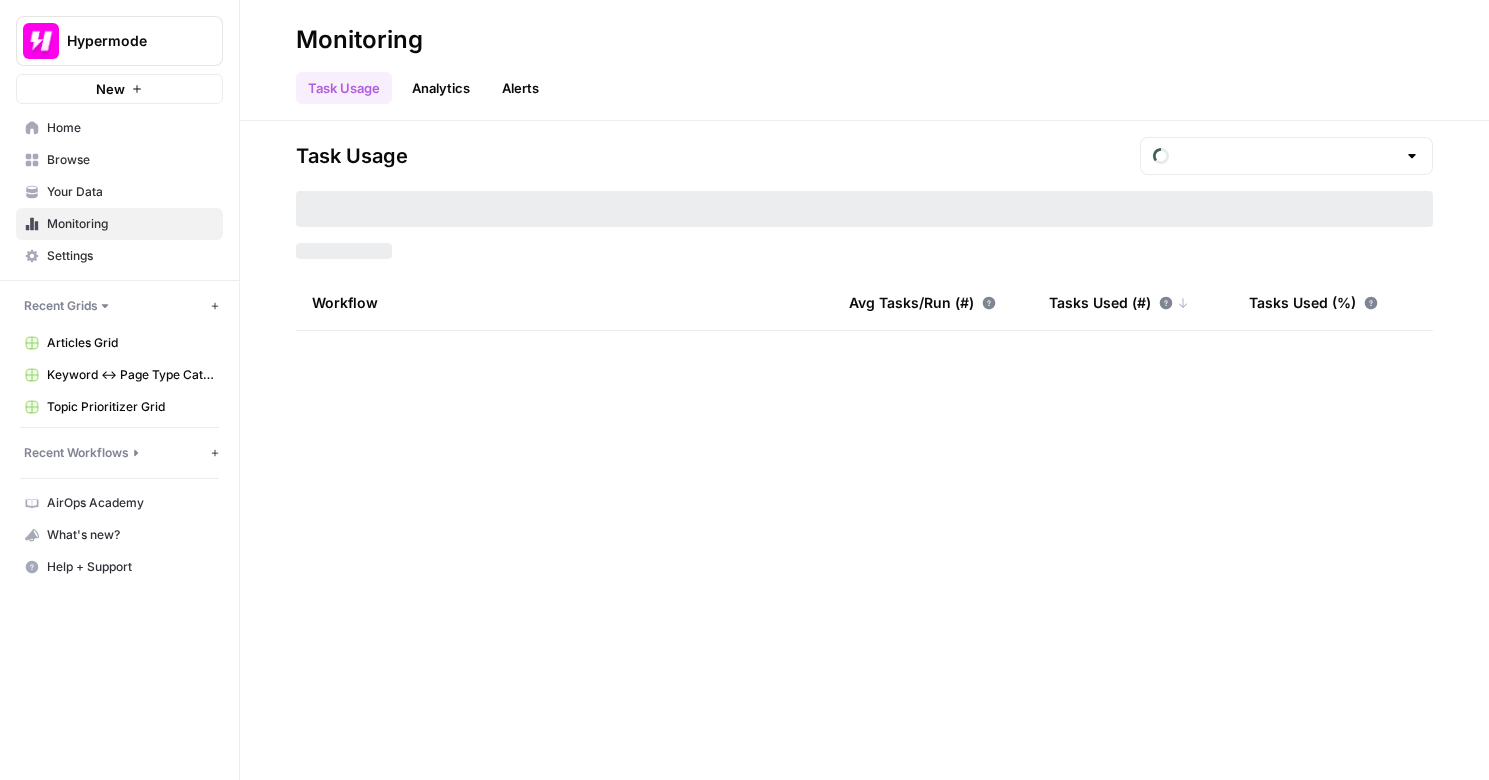 type on "August Tasks" 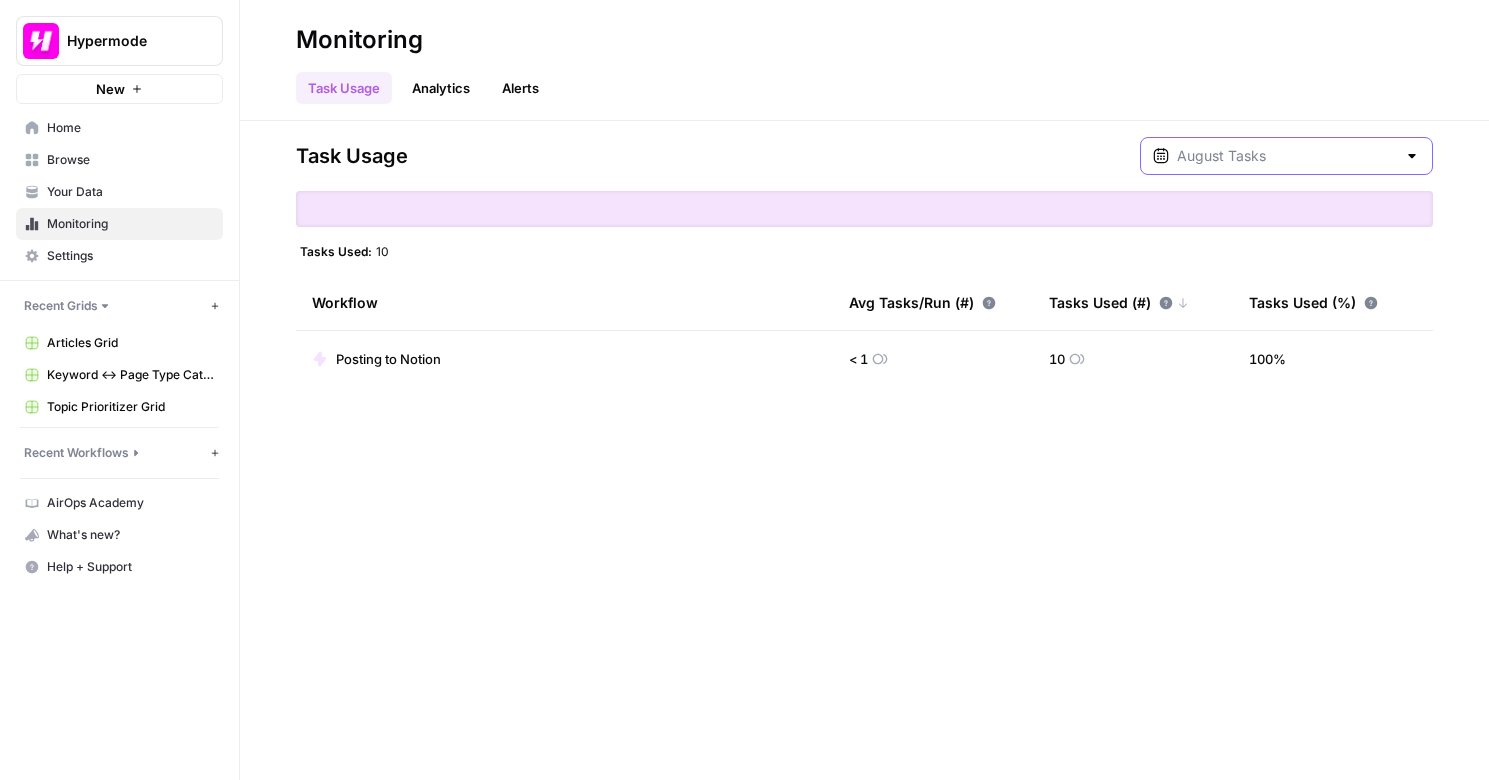 click at bounding box center [1286, 156] 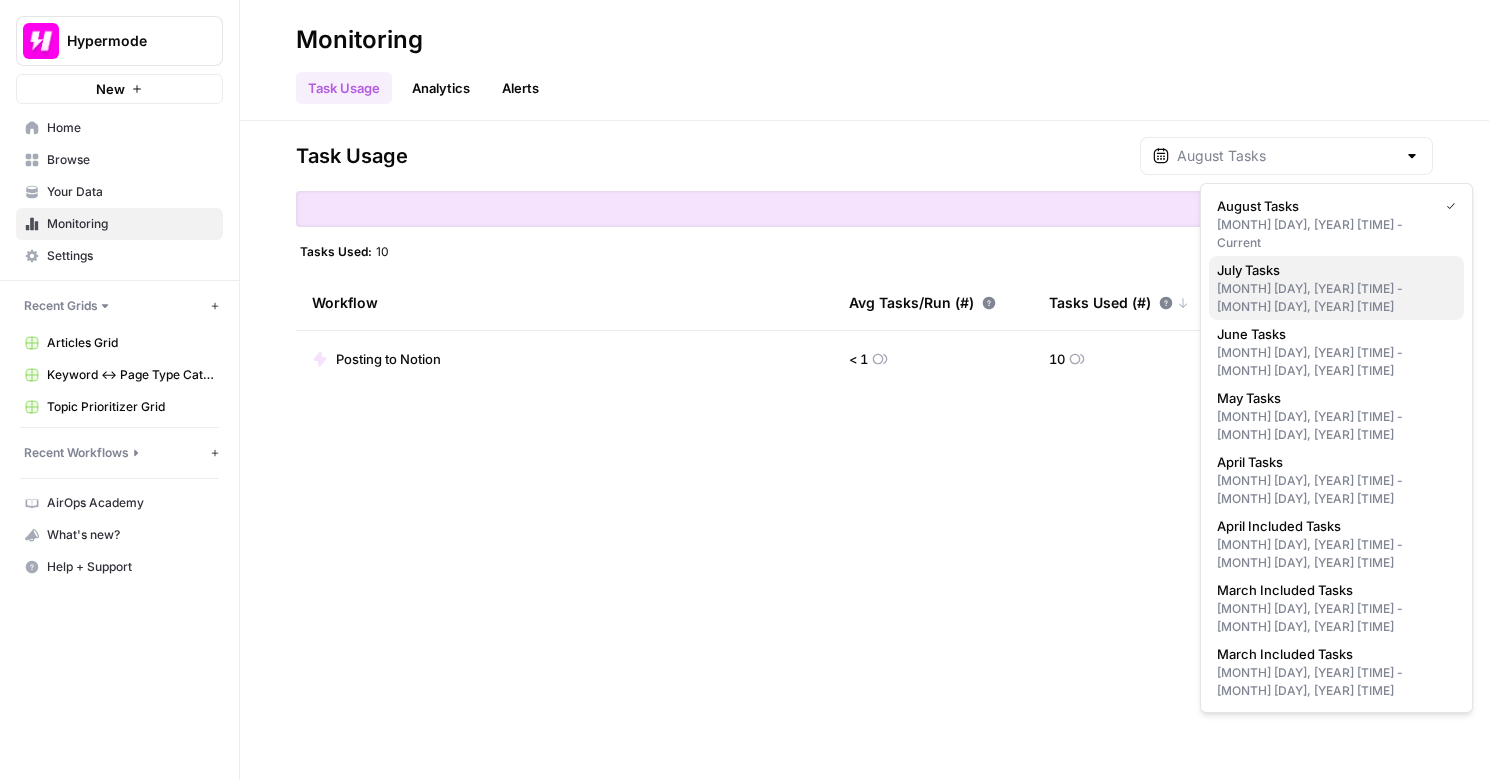 click on "Jun 30, 2025 5 pm - Jul 31, 2025 5 pm" at bounding box center (1336, 298) 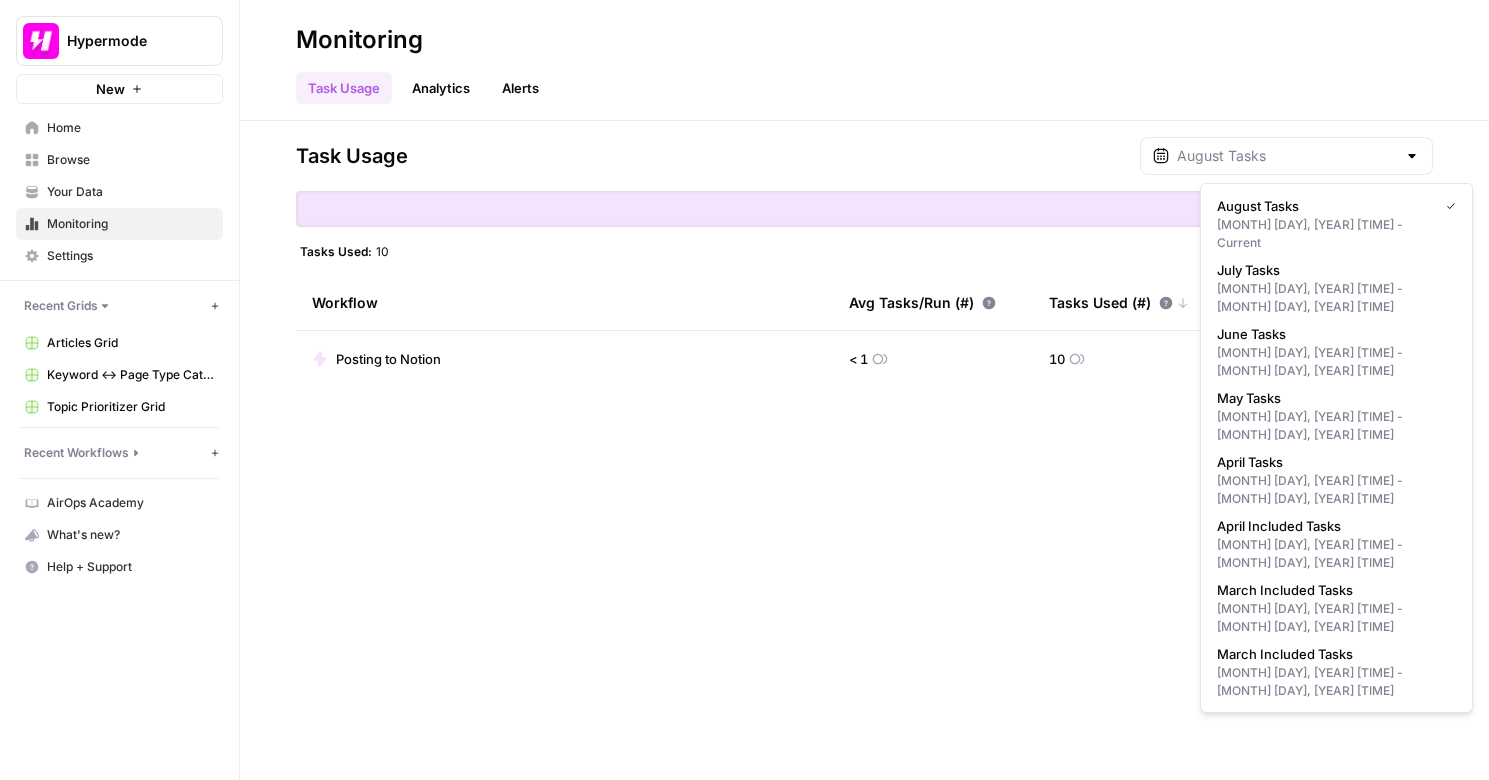type on "July Tasks" 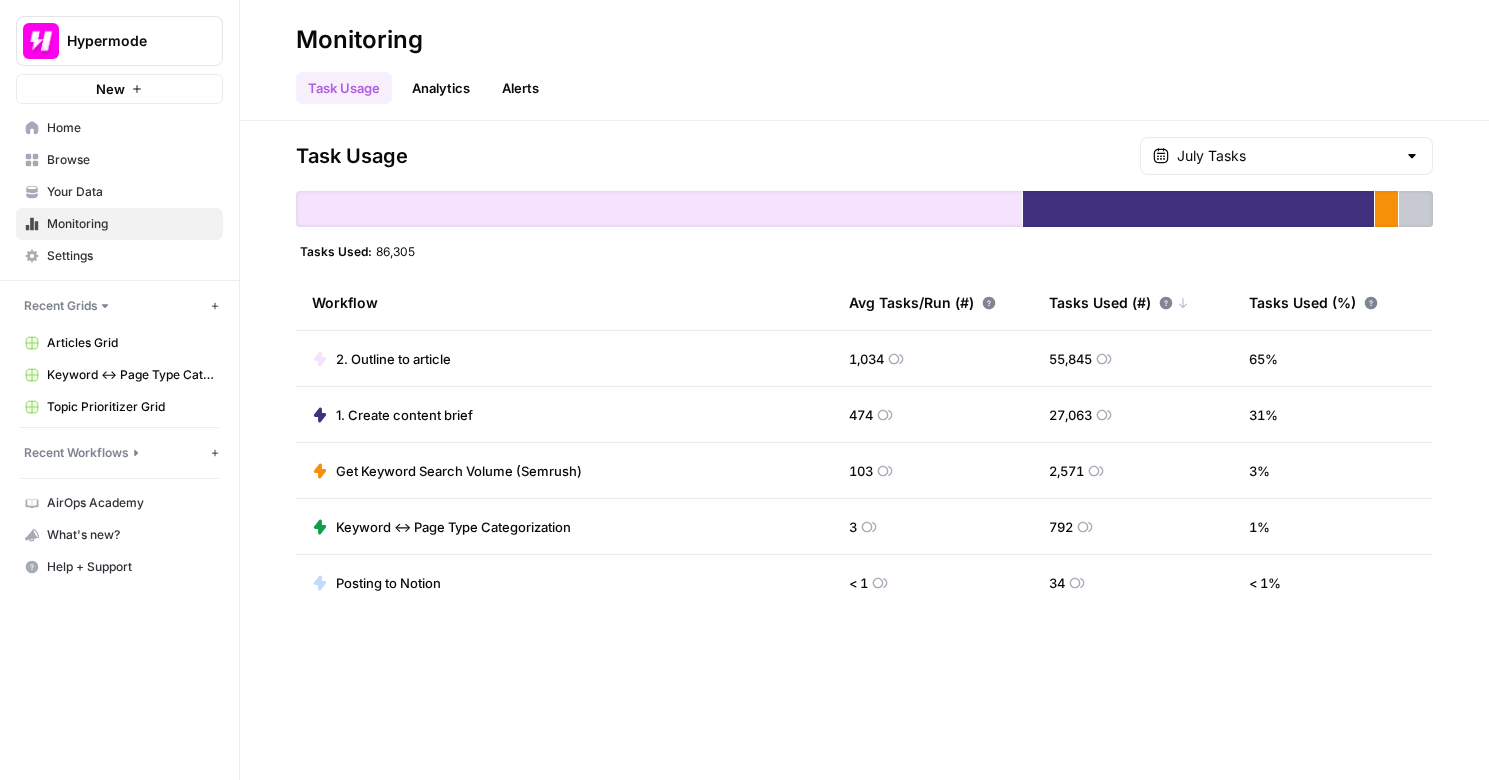 click on "Analytics" at bounding box center [441, 88] 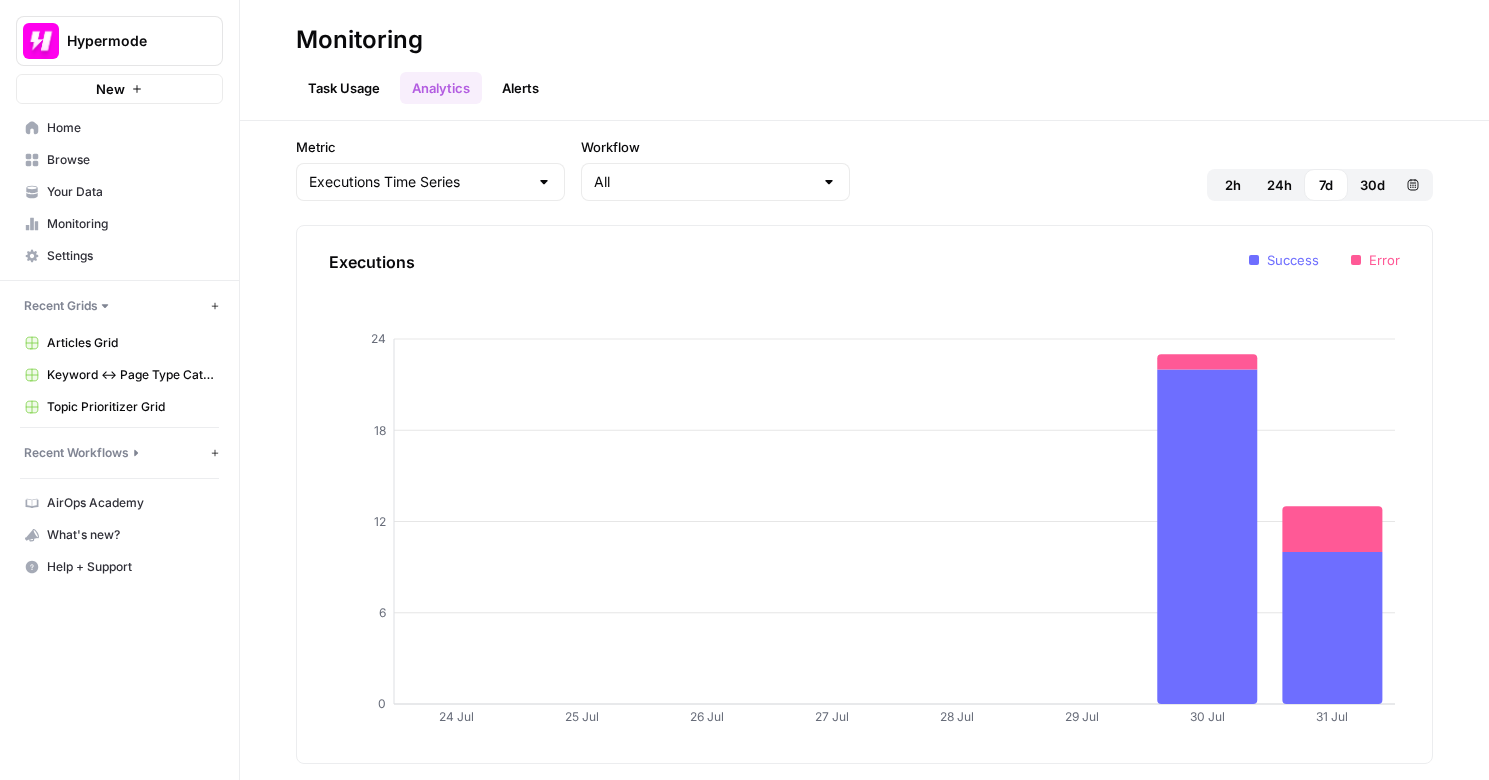 click on "30d" at bounding box center (1372, 185) 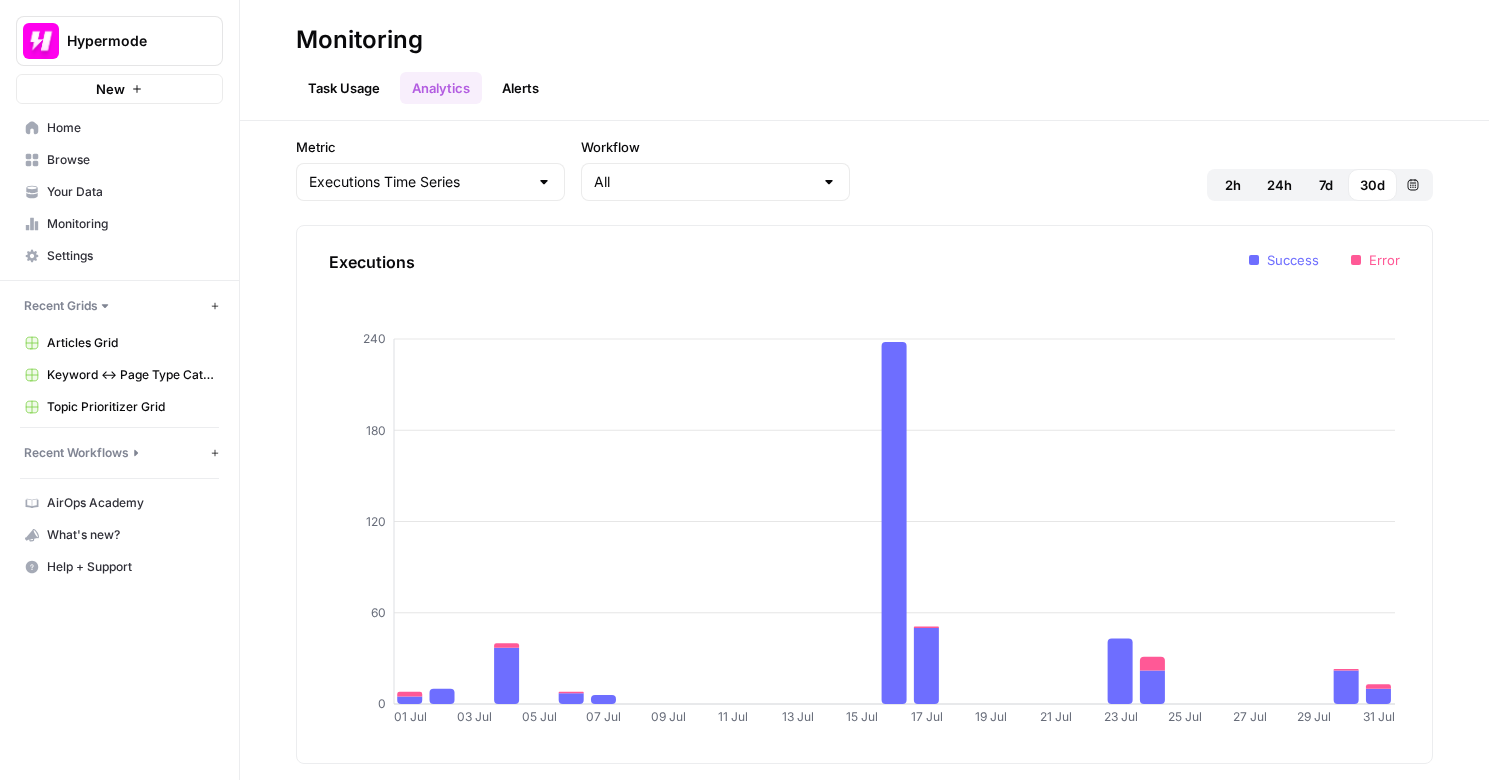 click on "Task Usage" at bounding box center [344, 88] 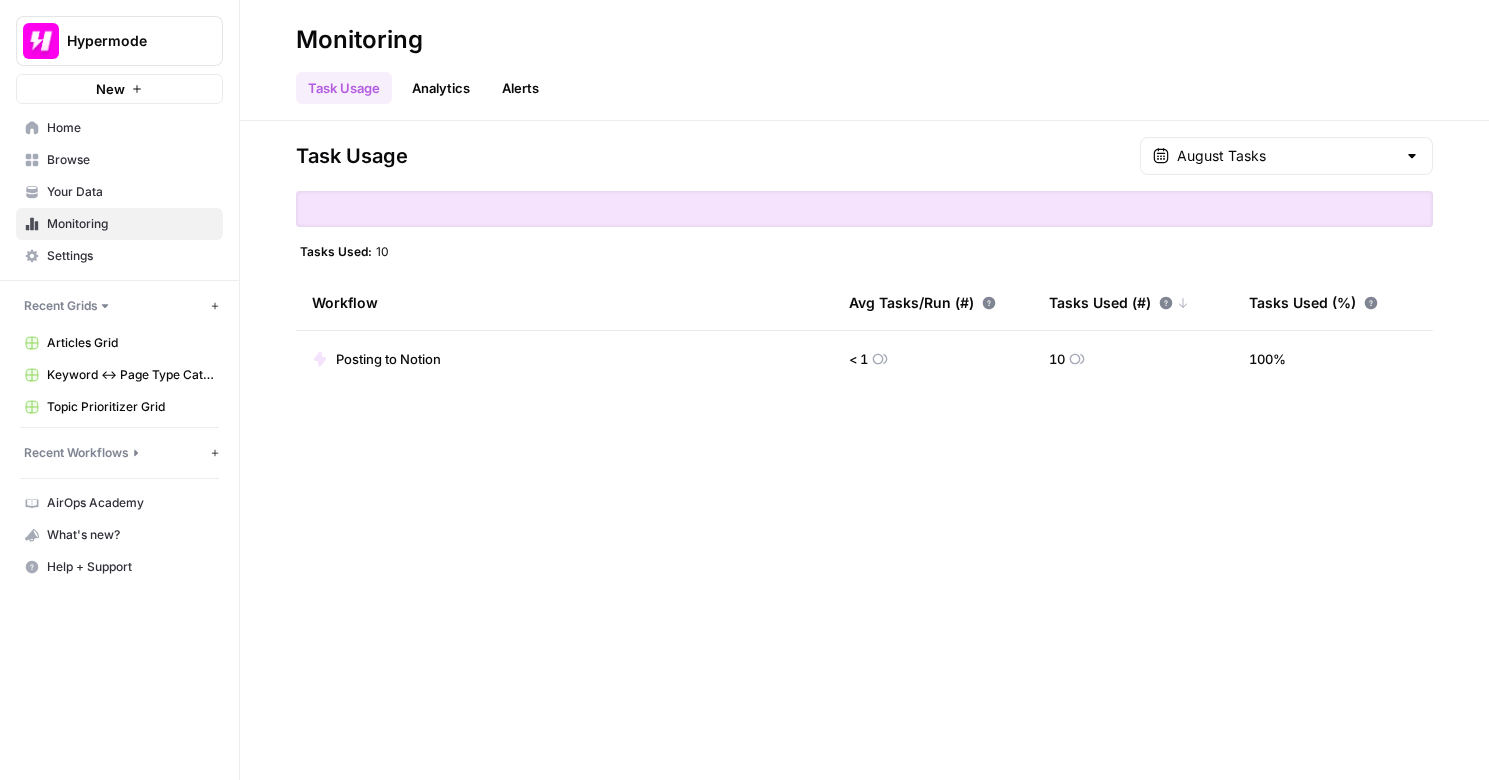 click on "Your Data" at bounding box center (130, 192) 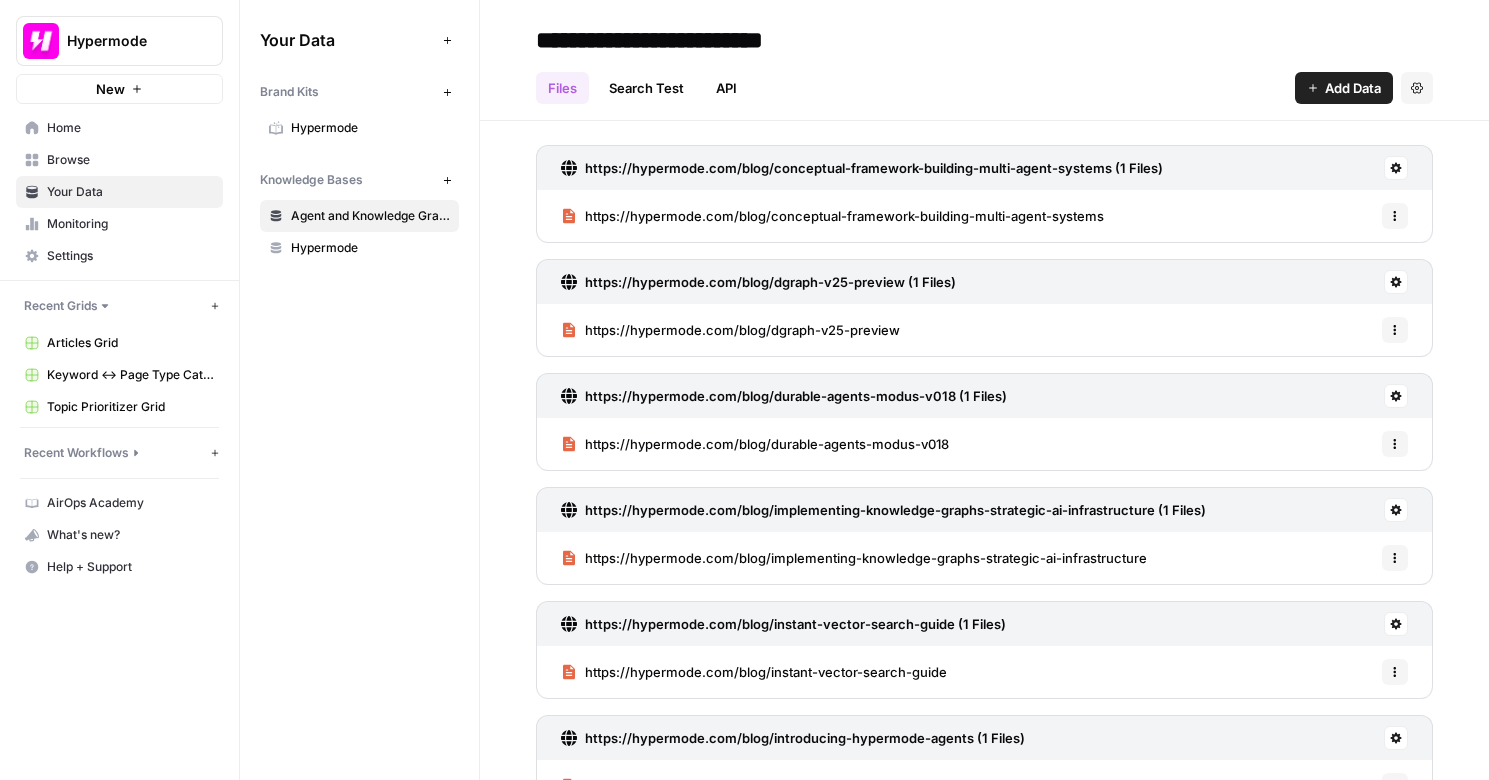 click on "Browse" at bounding box center (130, 160) 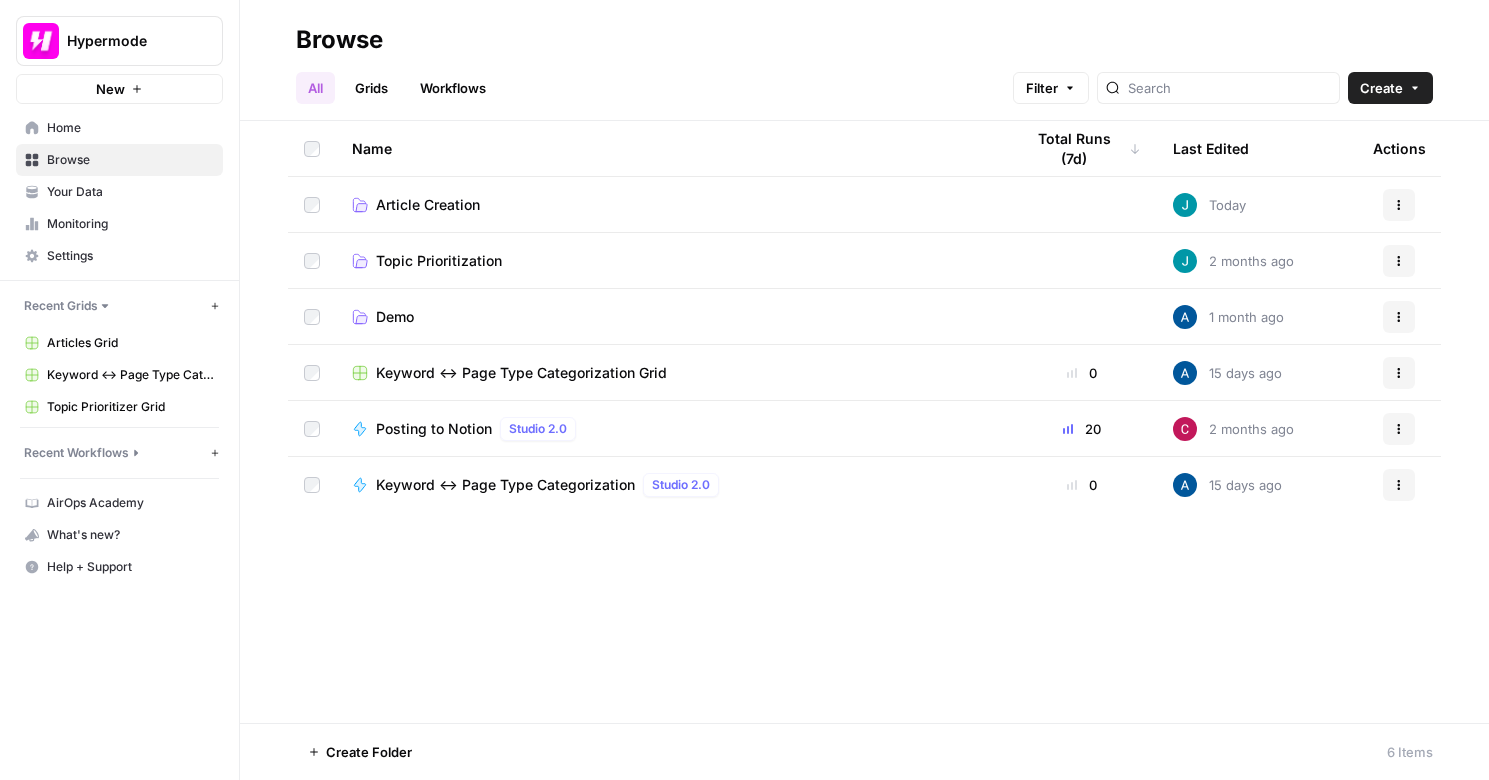click on "Monitoring" at bounding box center (119, 224) 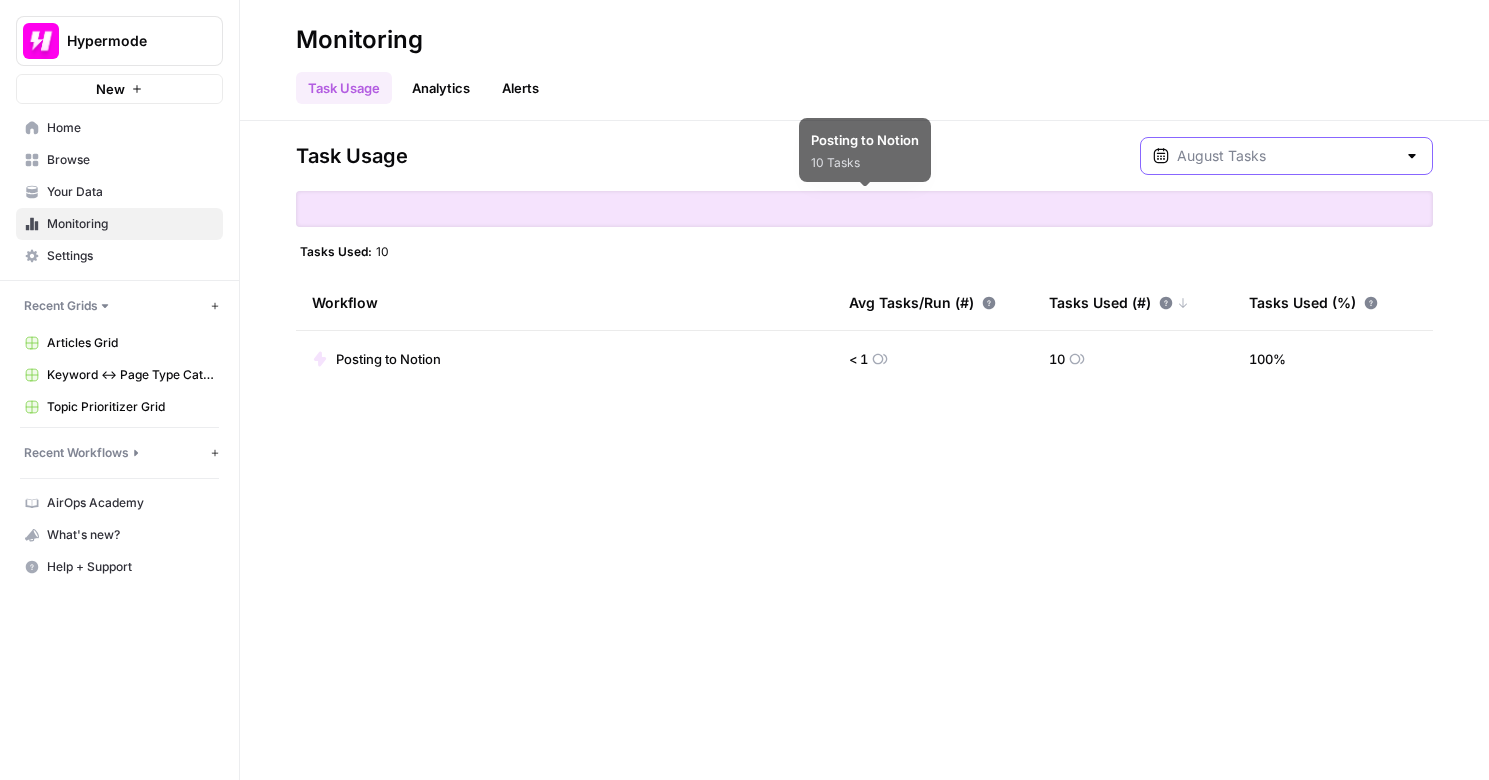 click at bounding box center (1286, 156) 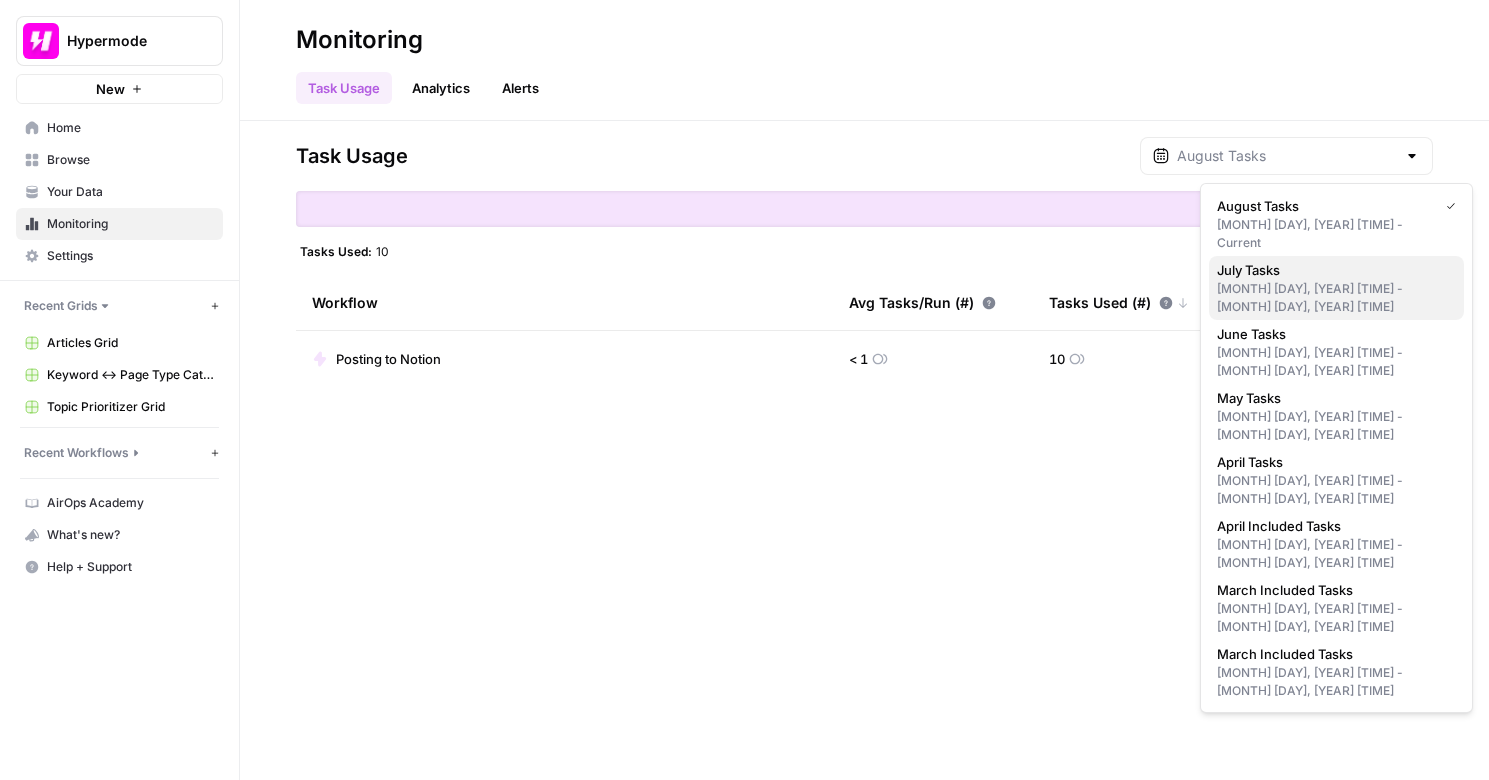 click on "July Tasks" at bounding box center [1332, 270] 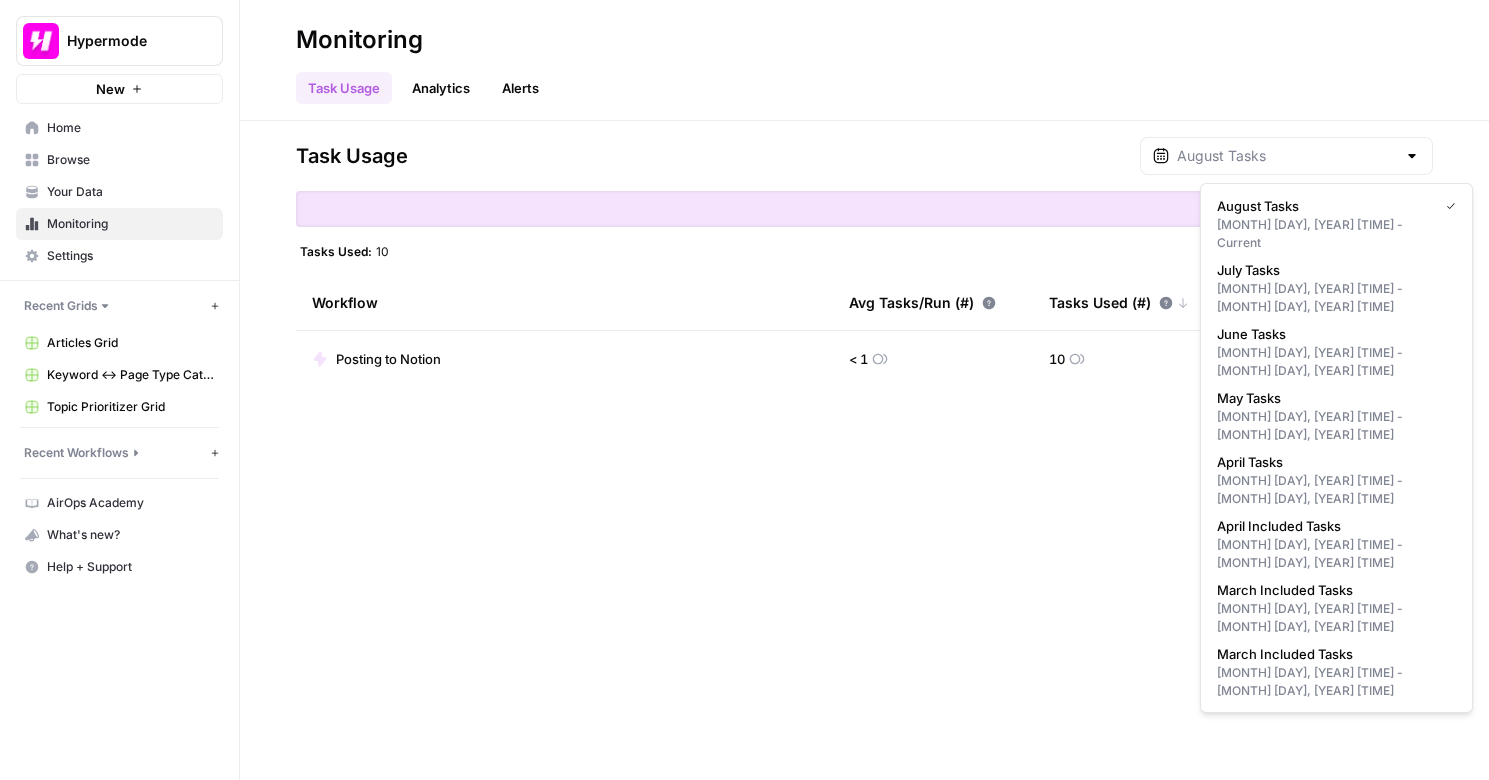 type on "July Tasks" 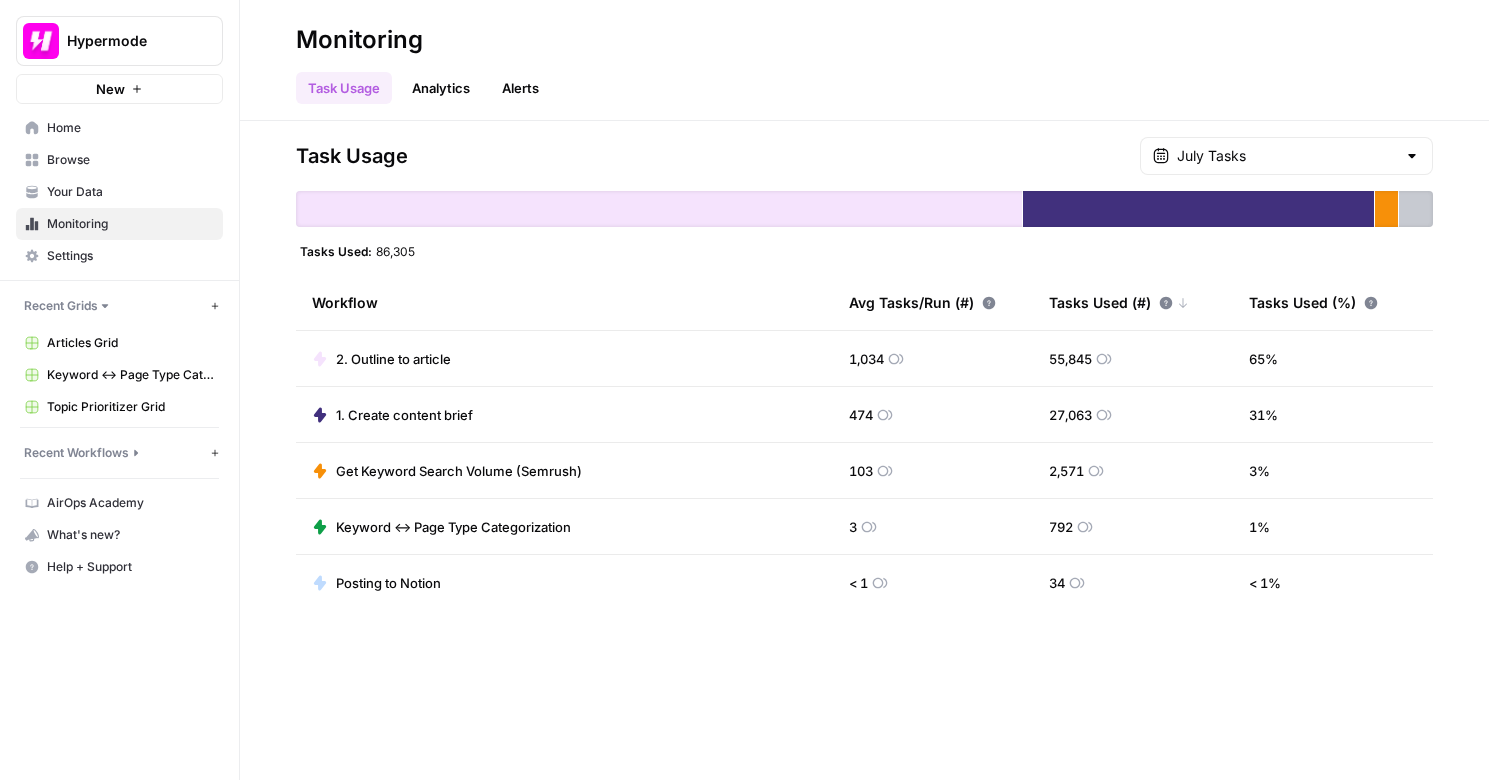 click on "Settings" at bounding box center [130, 256] 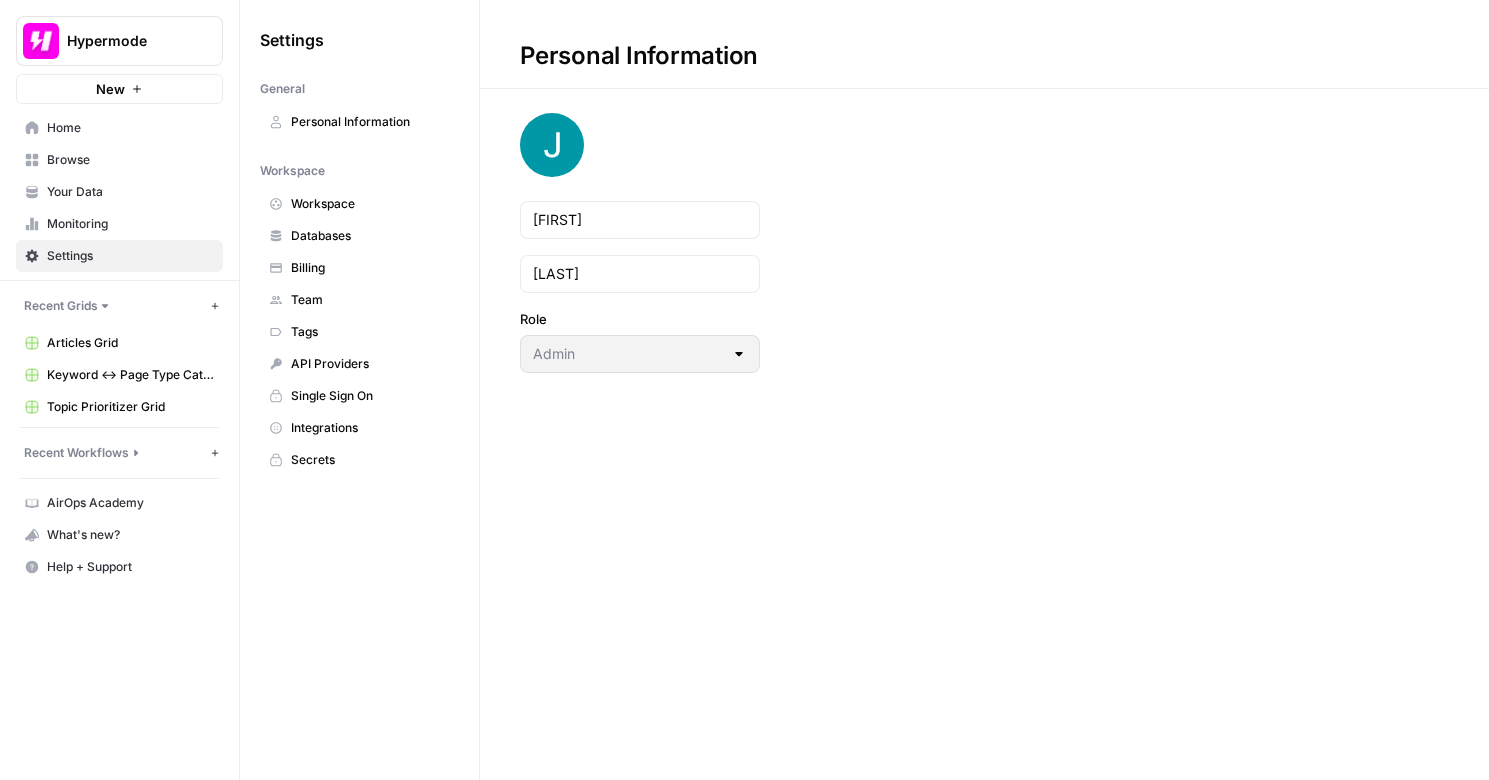 click on "Billing" at bounding box center [370, 268] 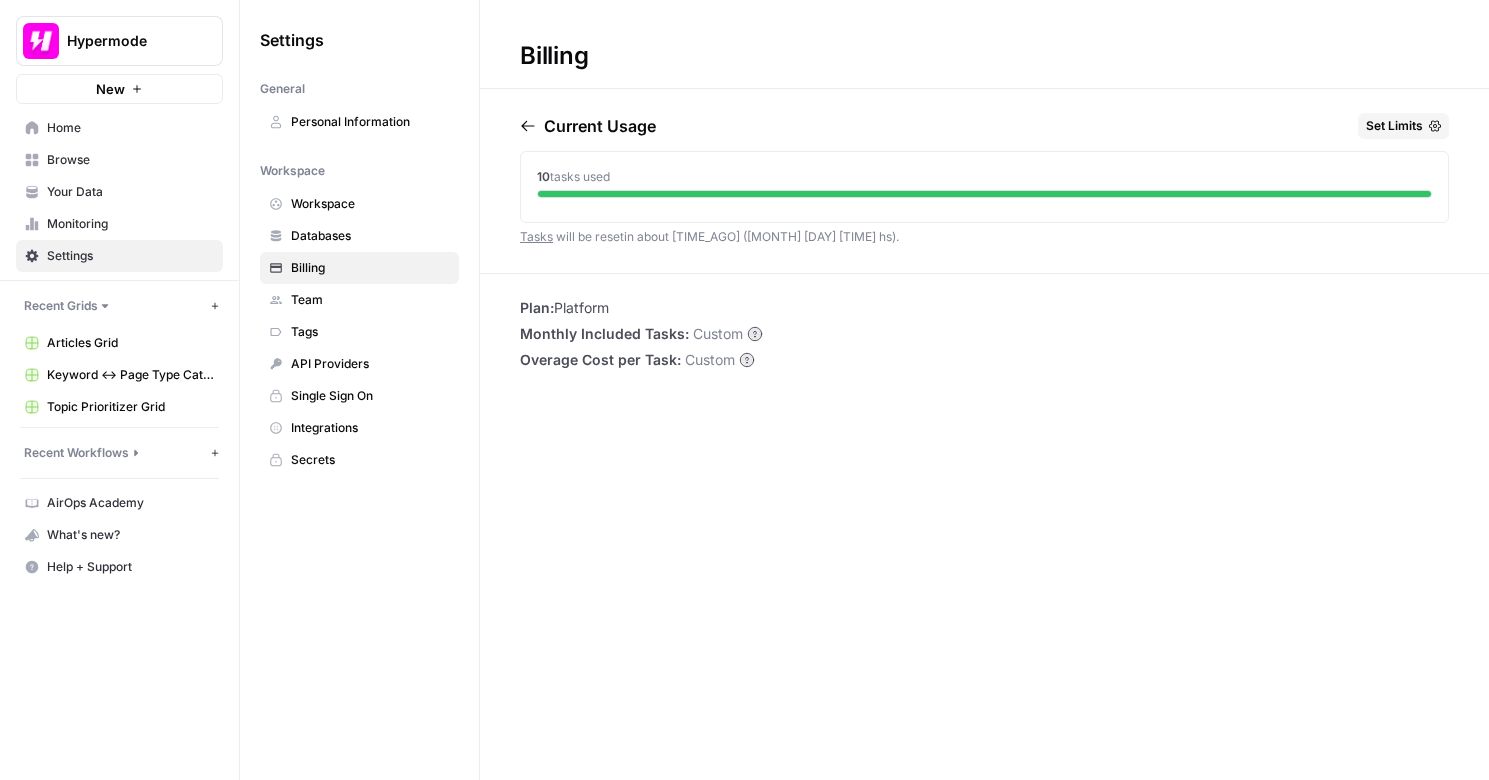 click 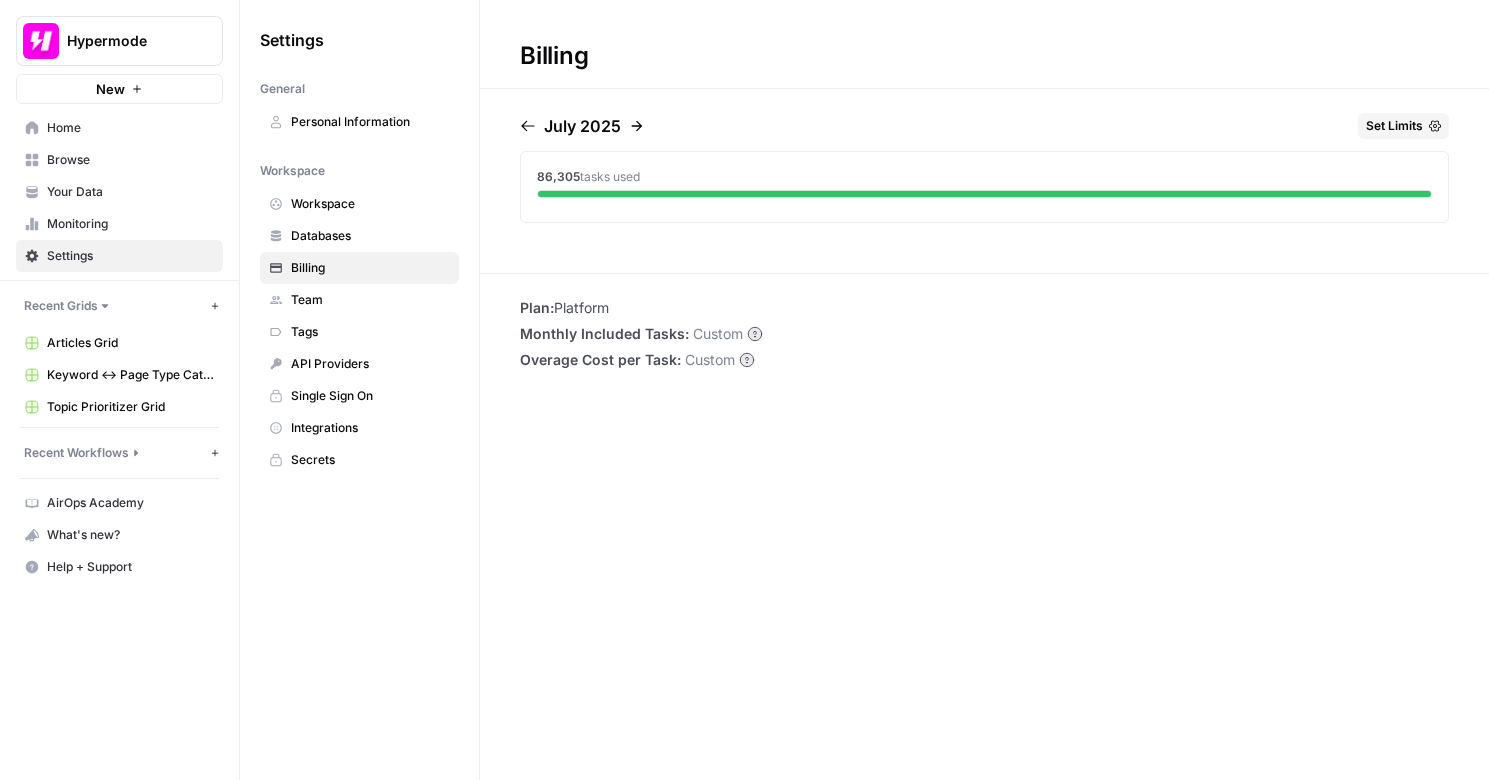 click 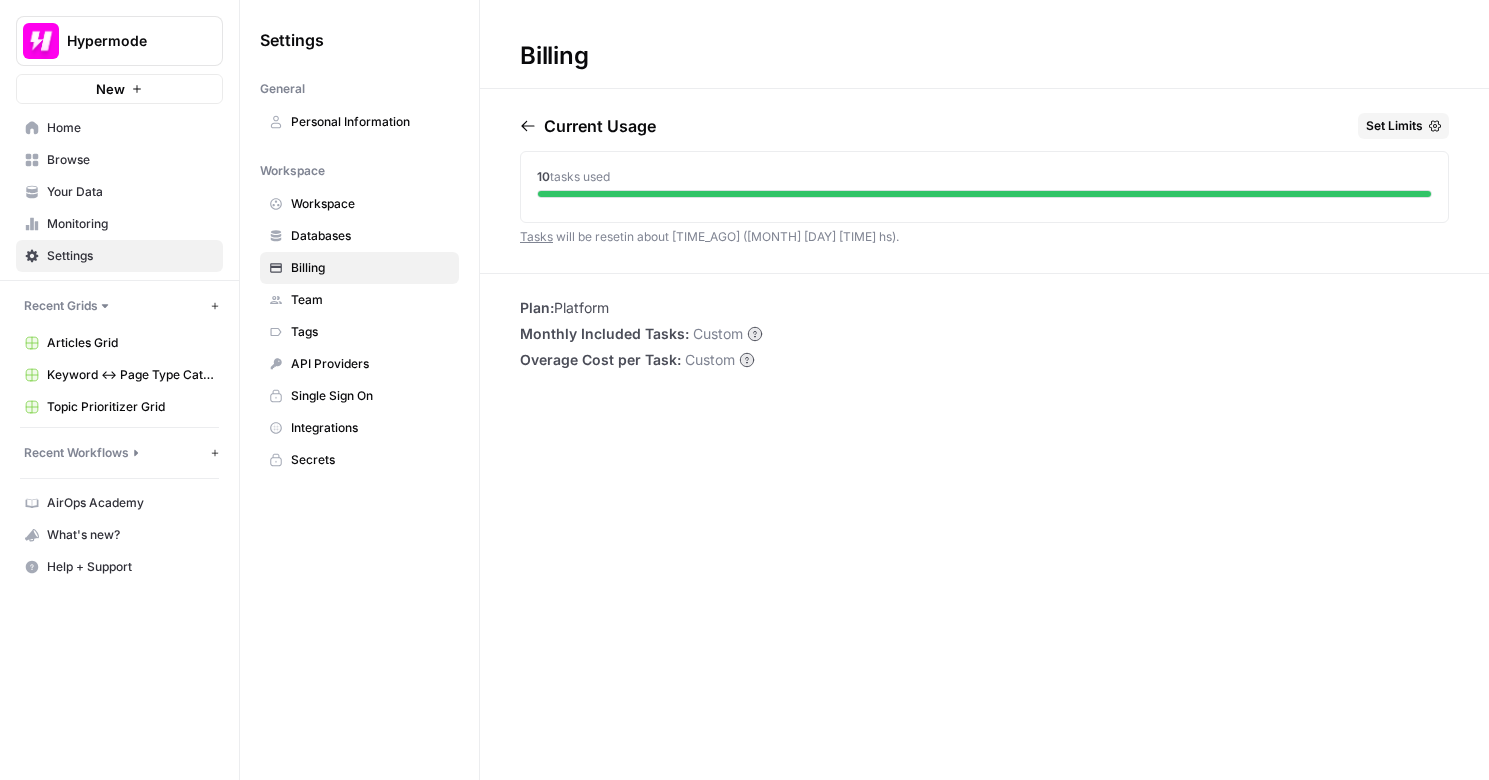 click on "Home" at bounding box center [130, 128] 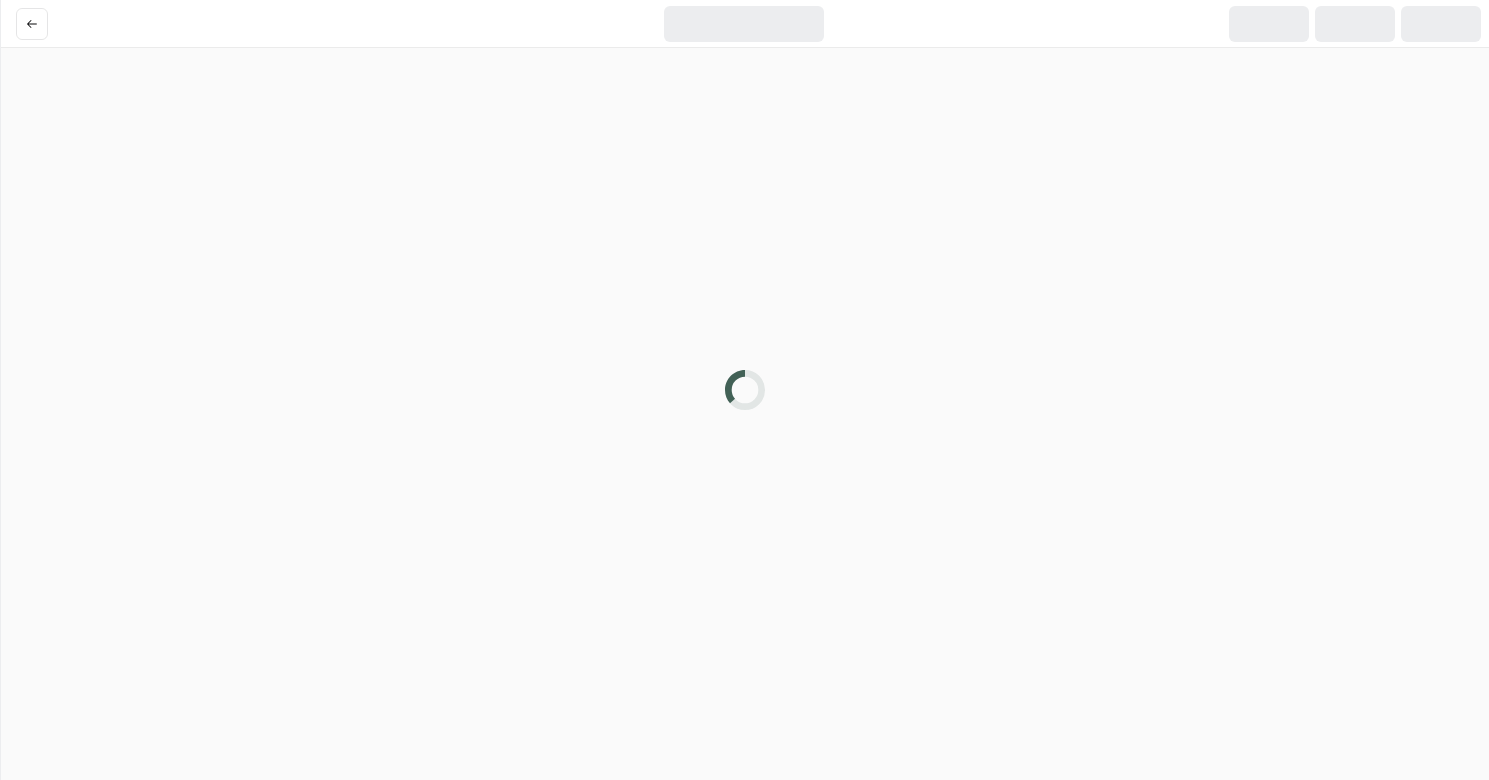scroll, scrollTop: 0, scrollLeft: 0, axis: both 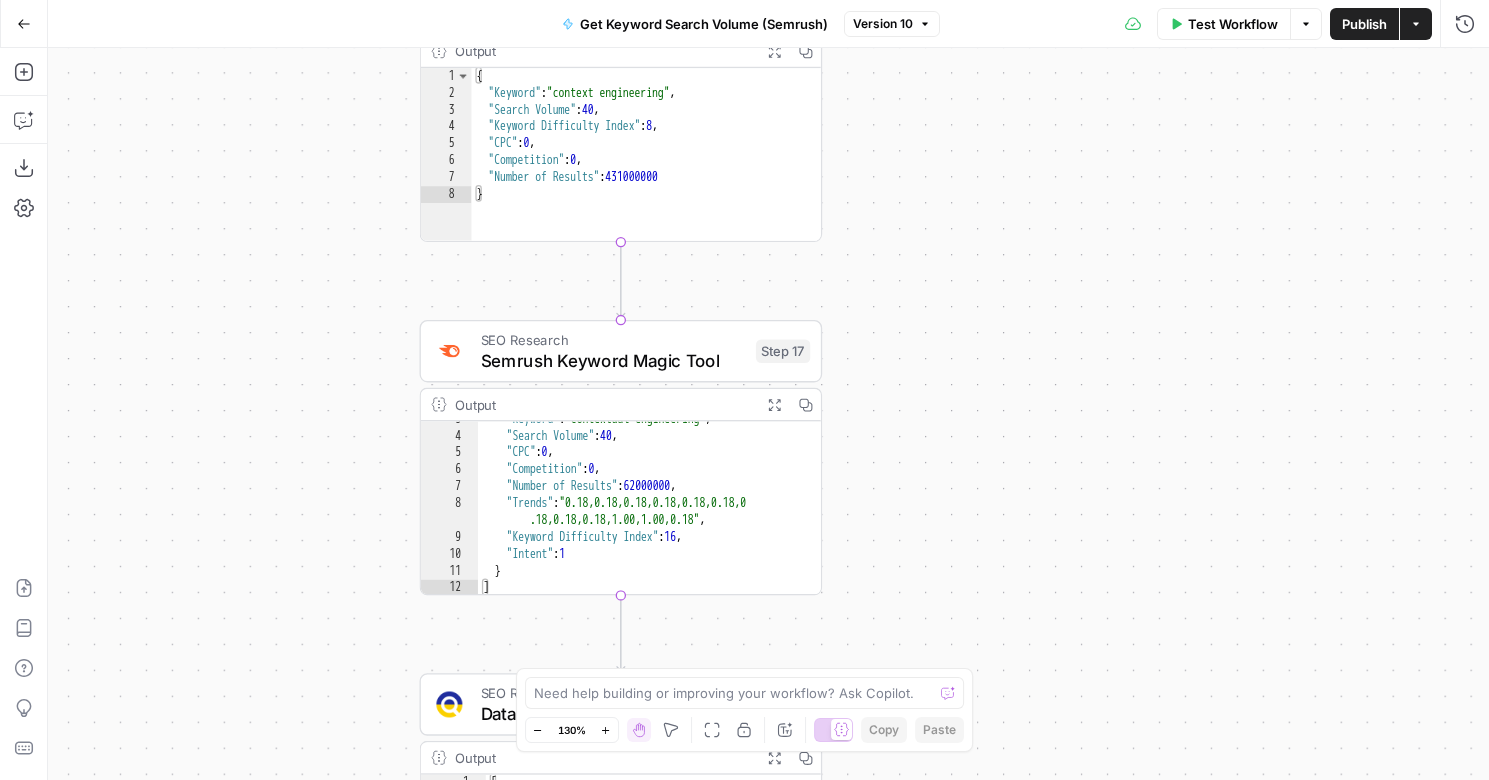 click 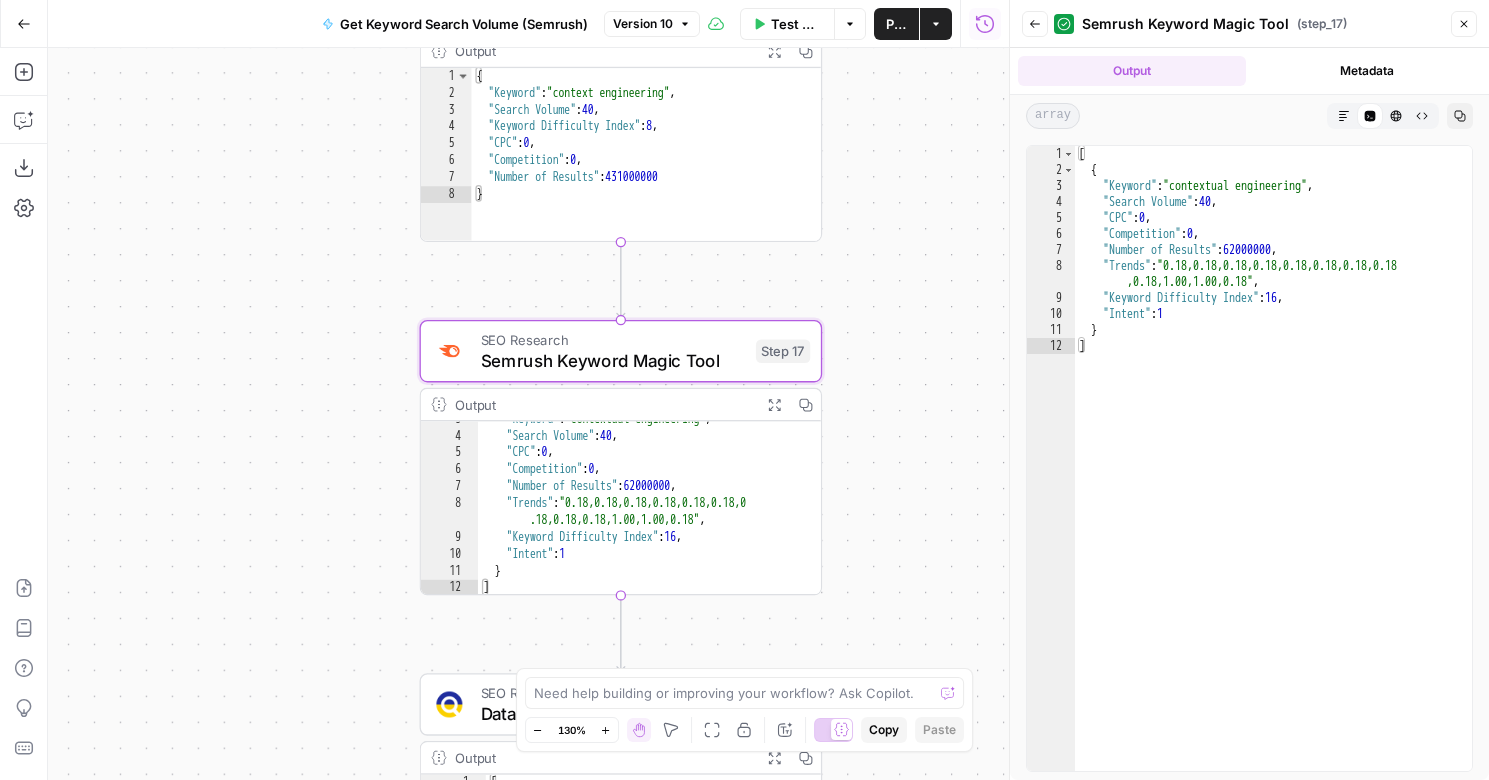 click 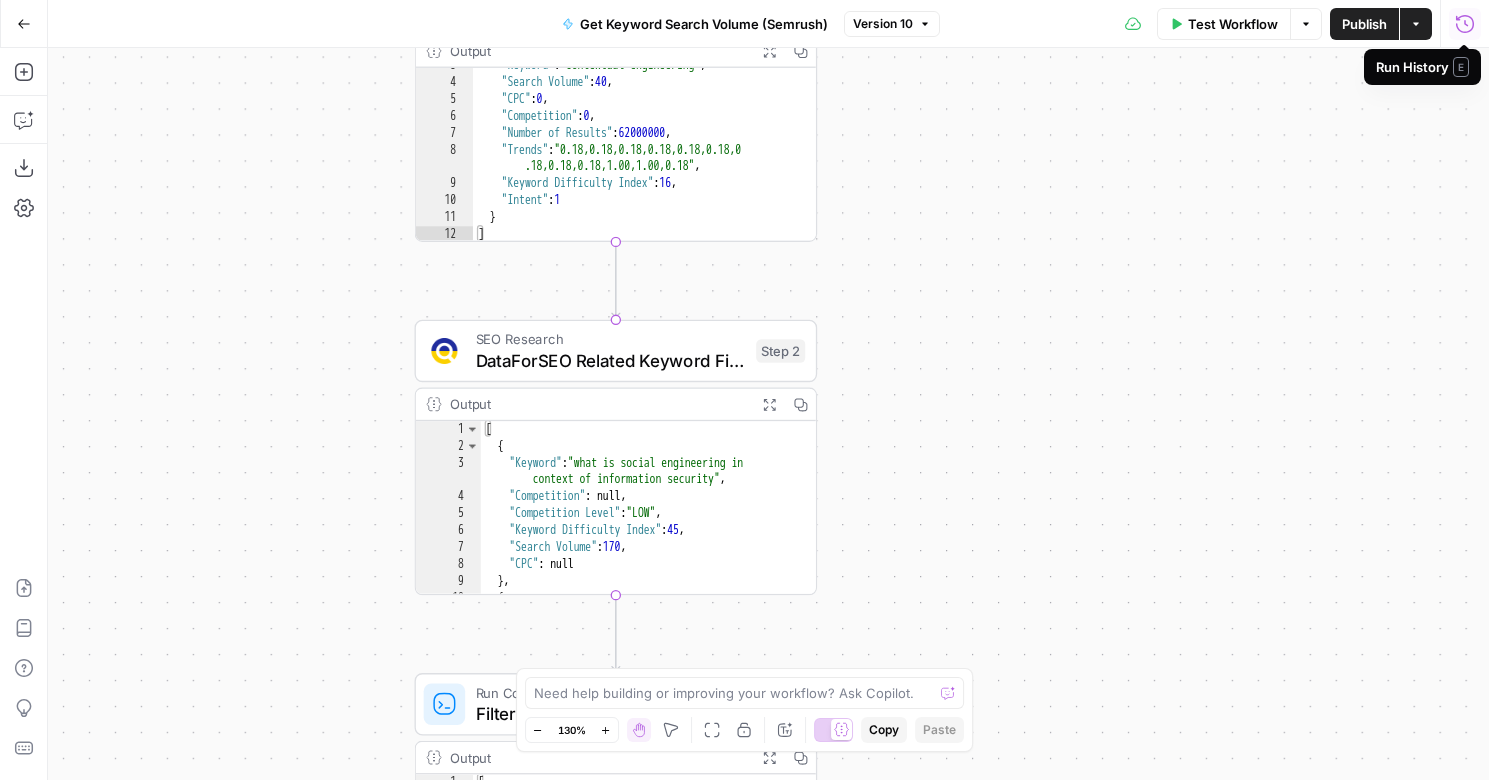 click 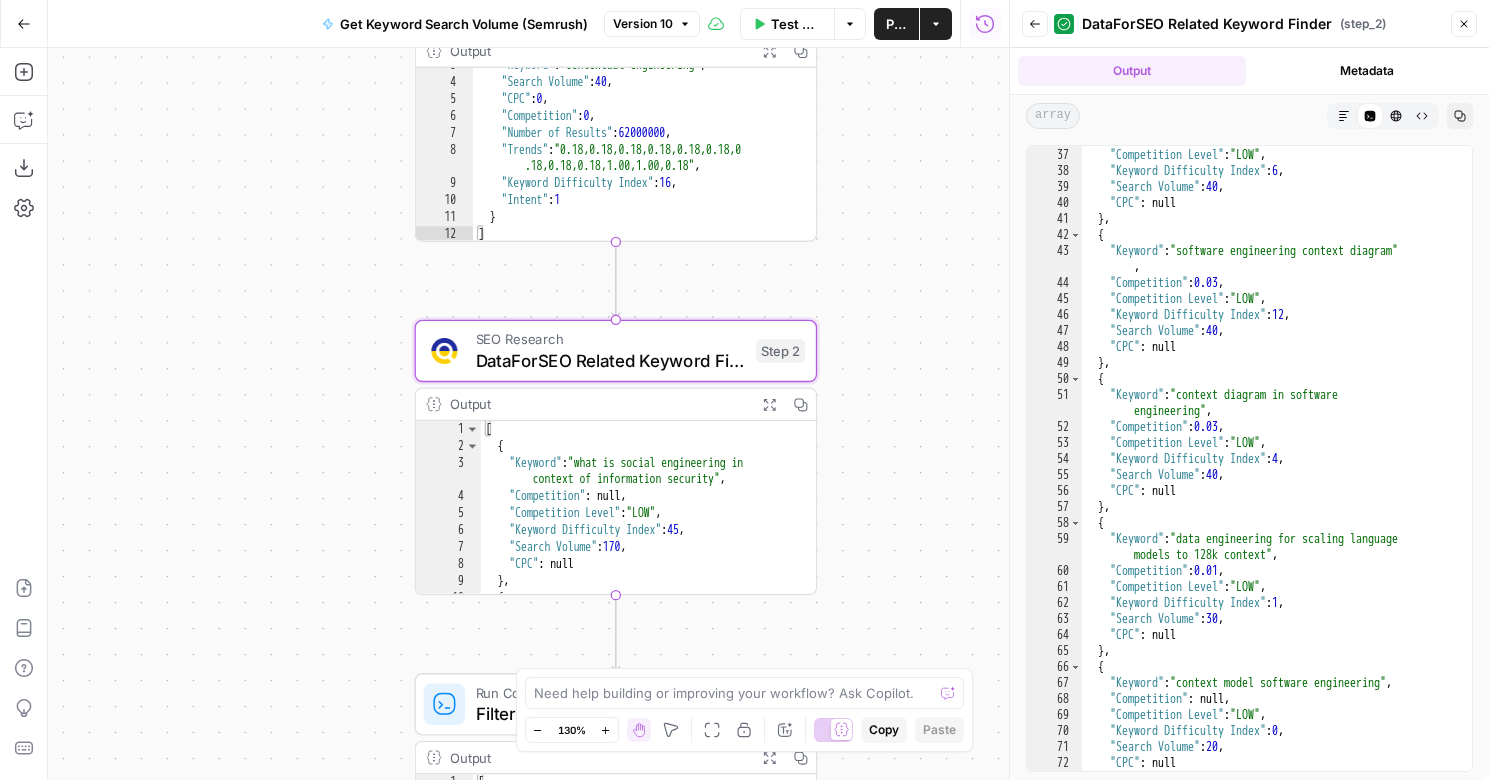 scroll, scrollTop: 831, scrollLeft: 0, axis: vertical 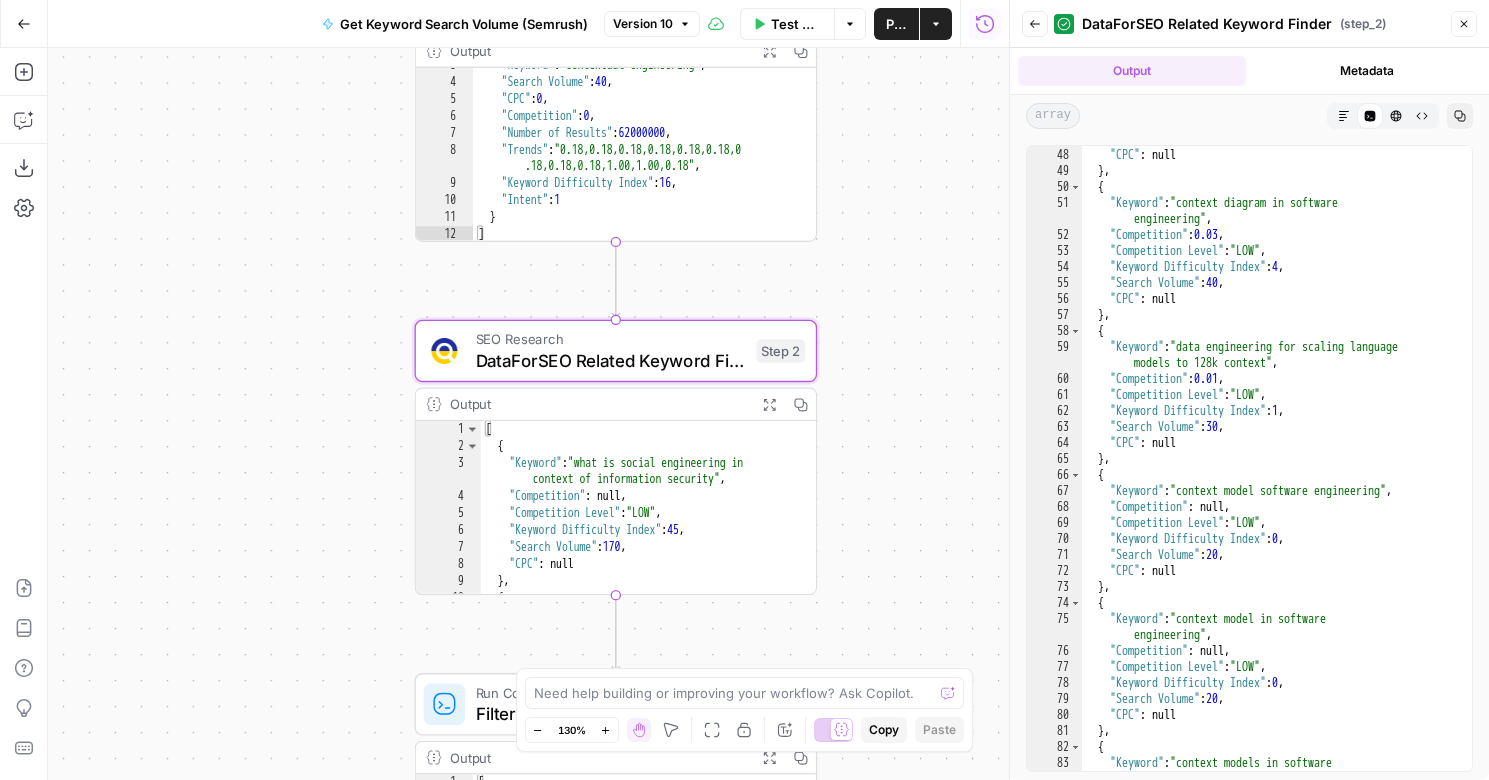 click 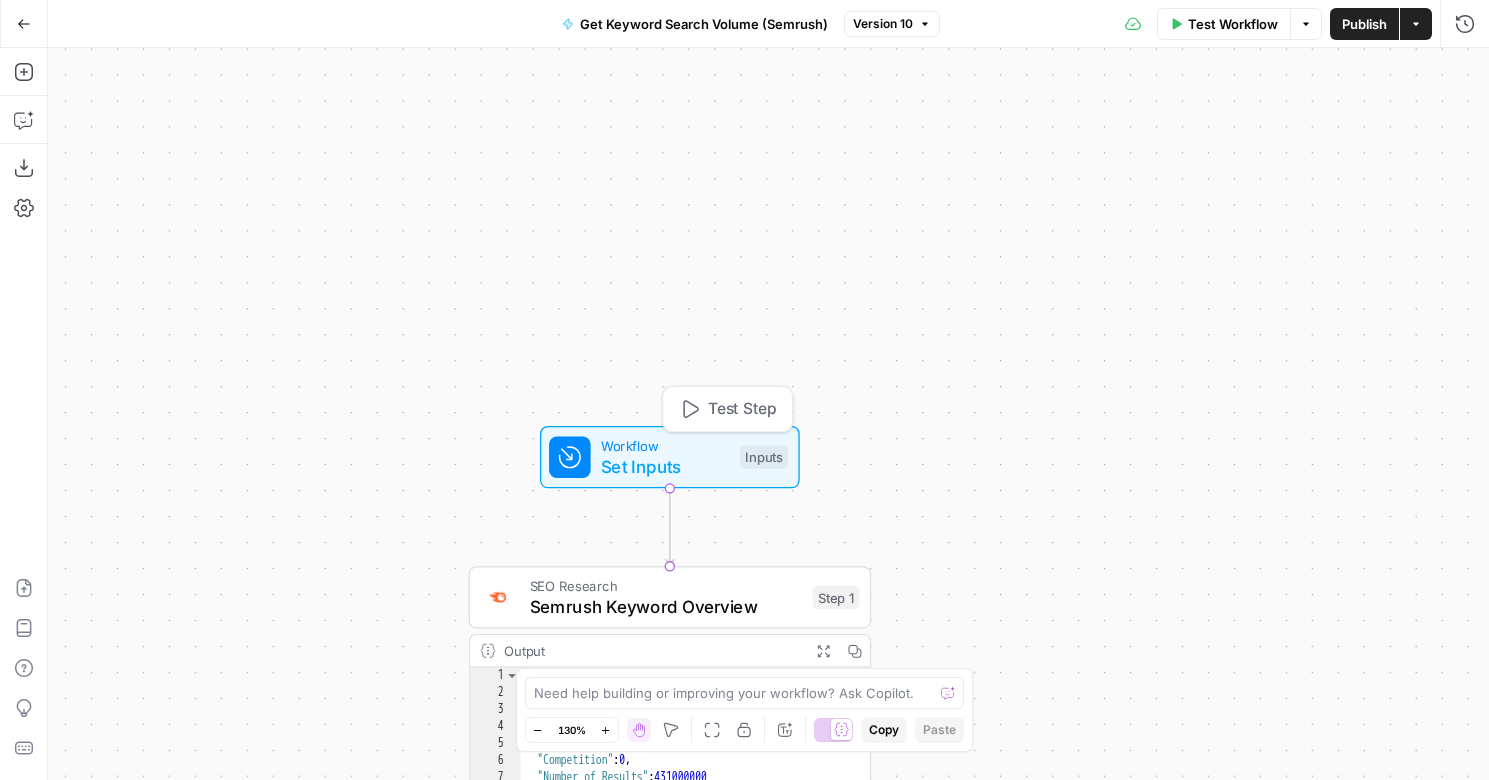 click on "Inputs" at bounding box center (764, 456) 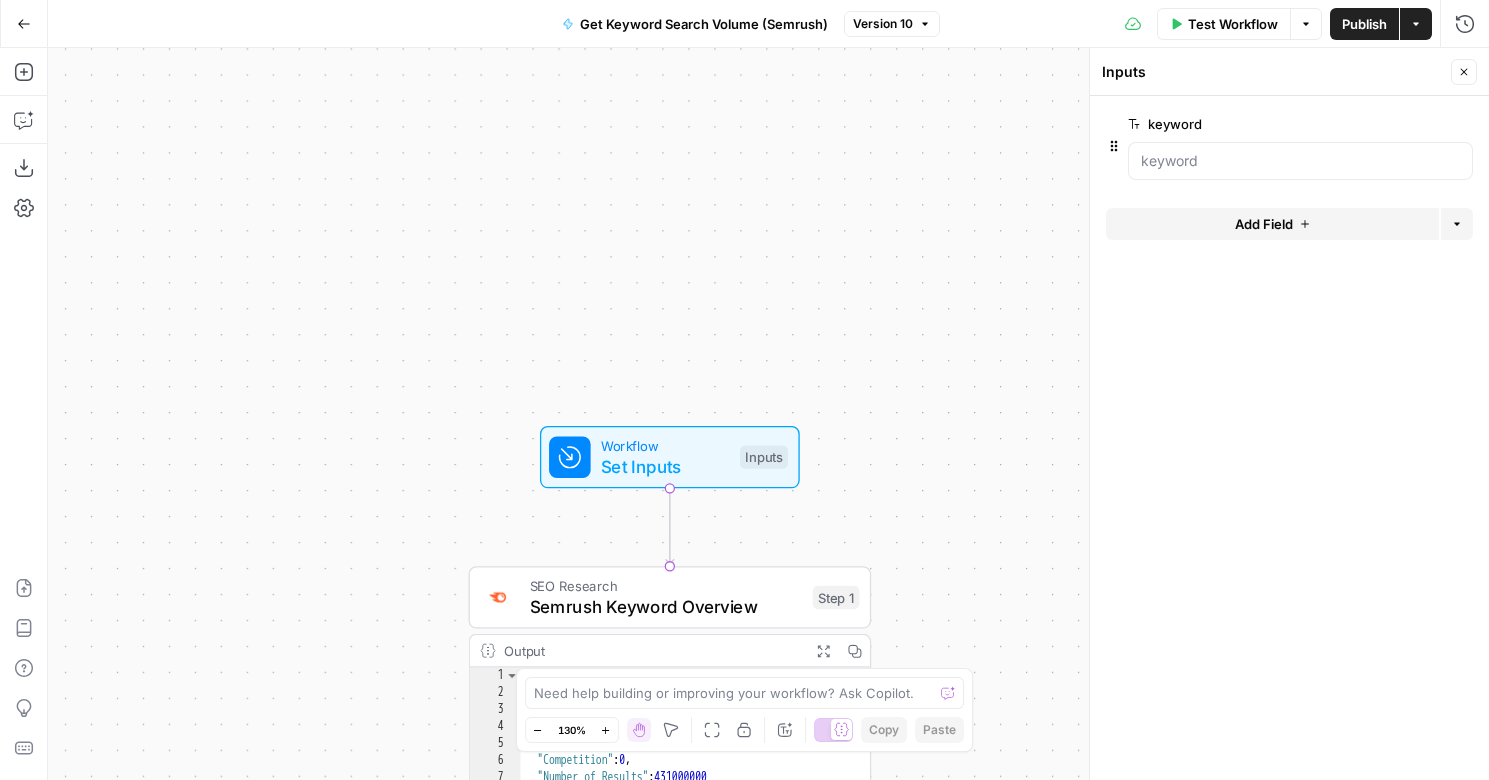 click 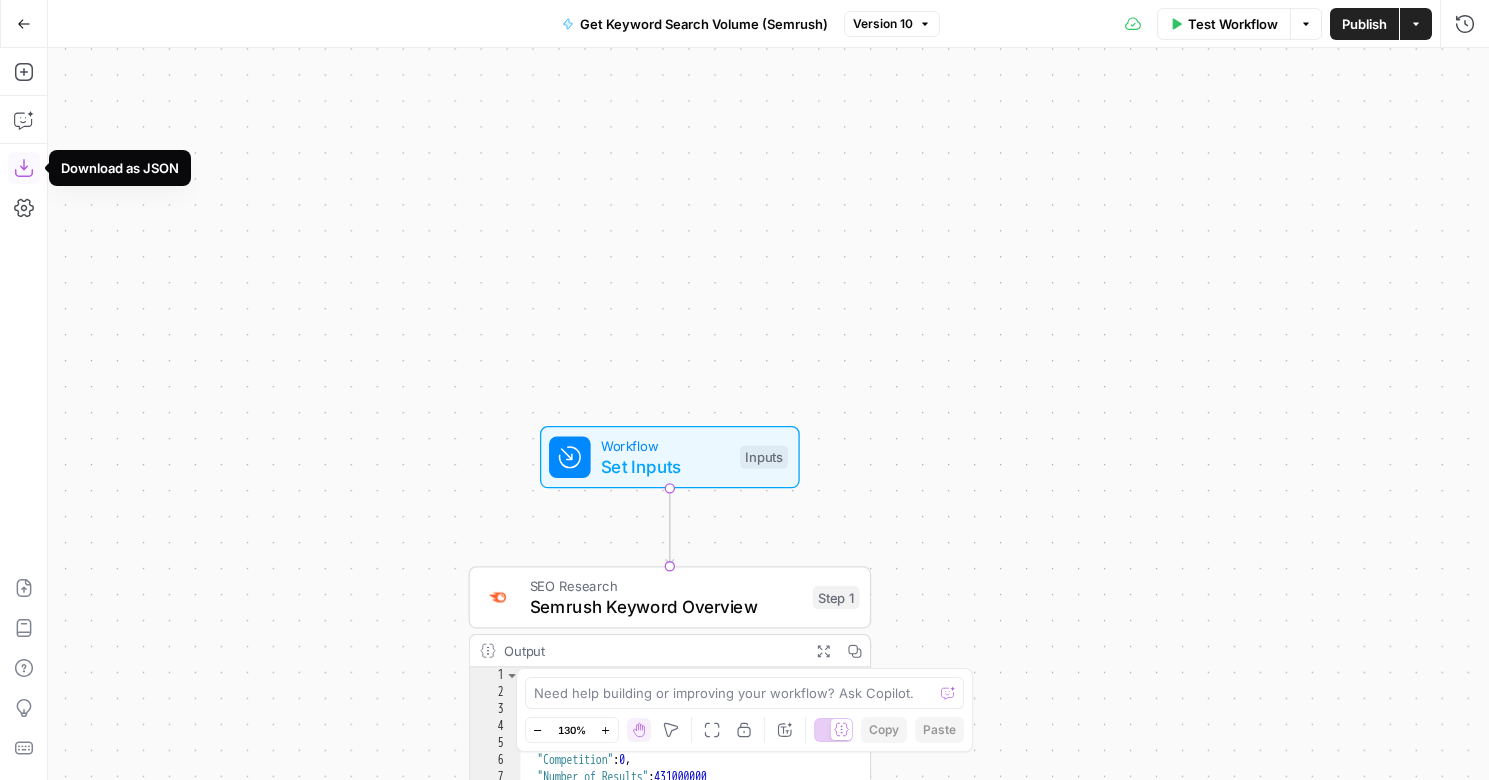 click 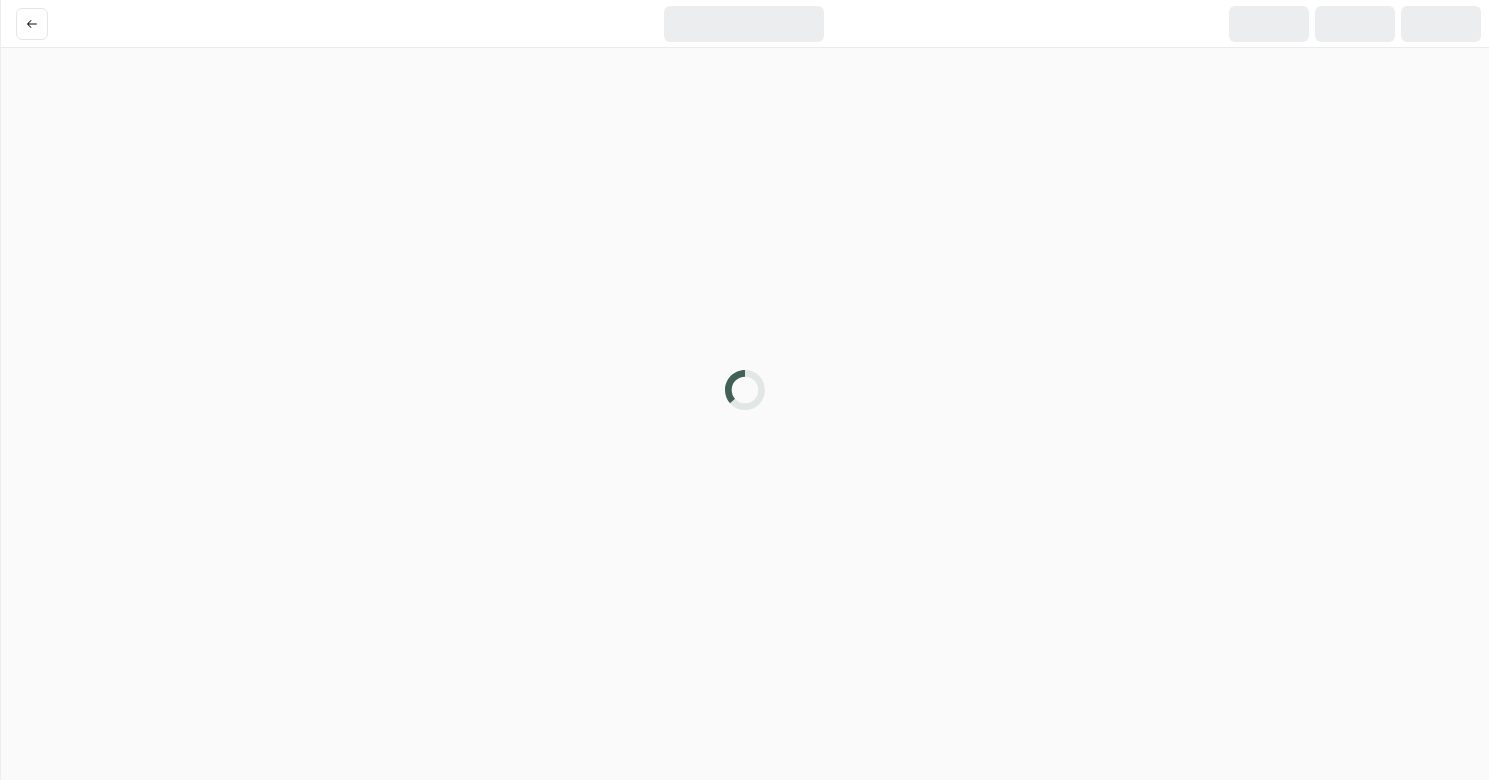 scroll, scrollTop: 0, scrollLeft: 0, axis: both 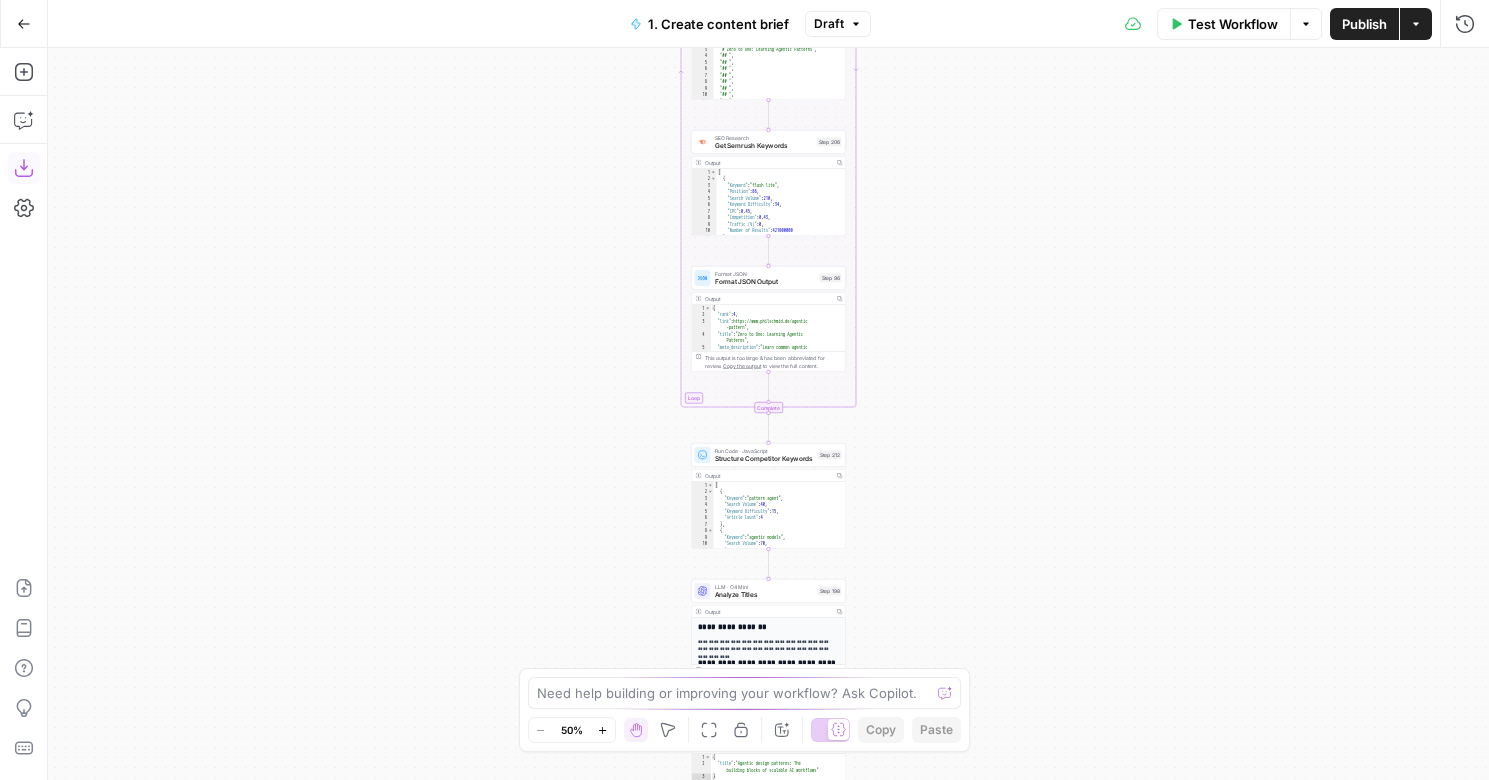 click 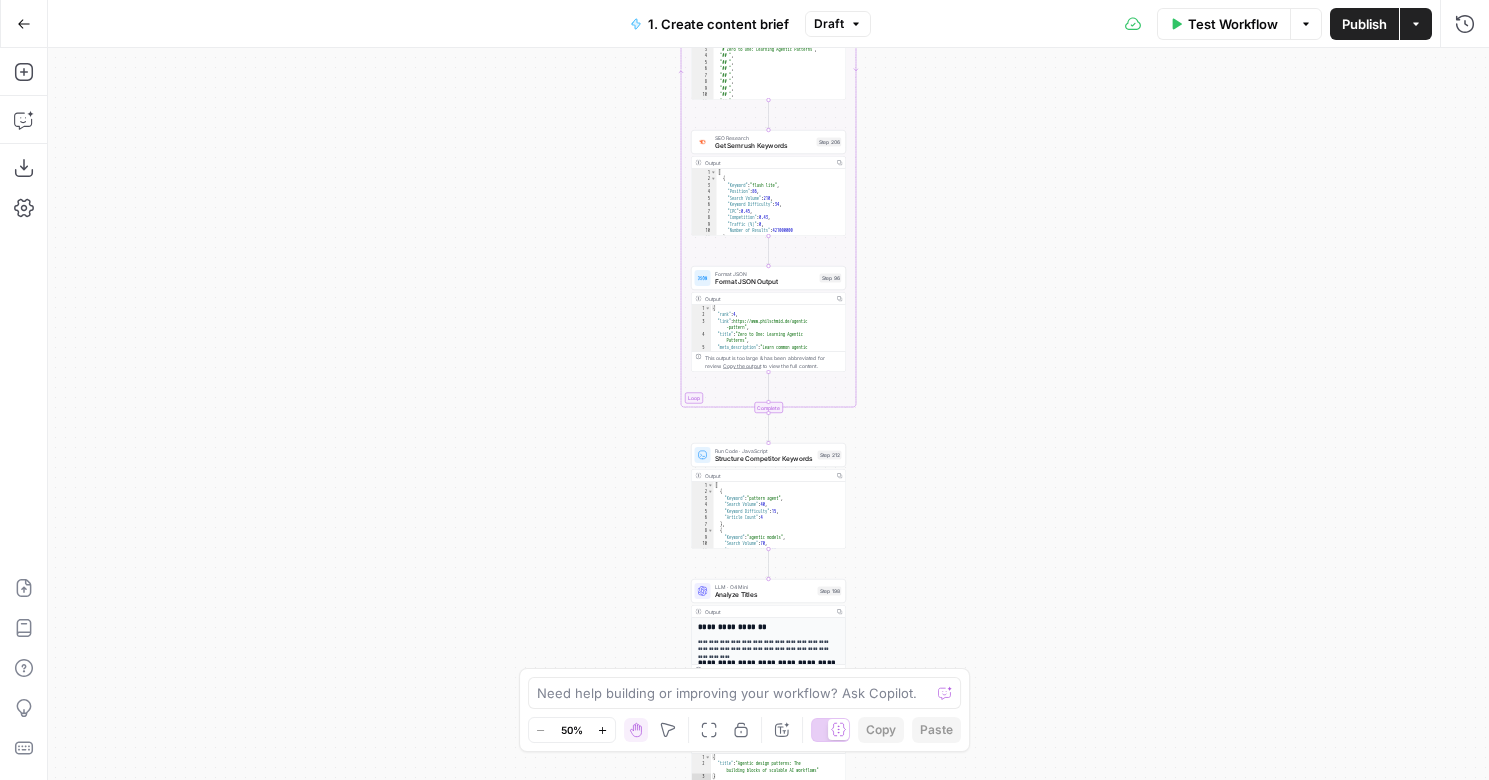 type 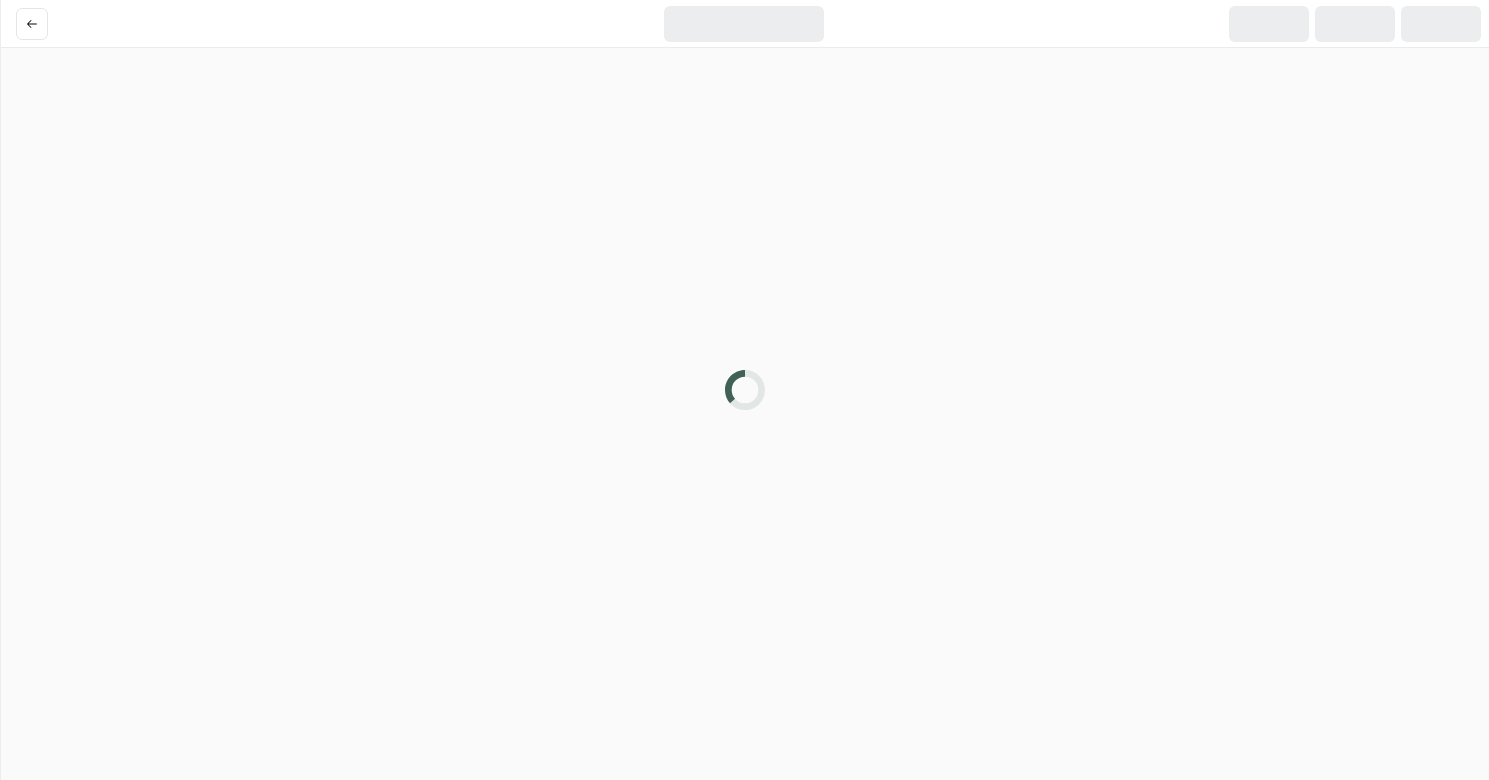 scroll, scrollTop: 0, scrollLeft: 0, axis: both 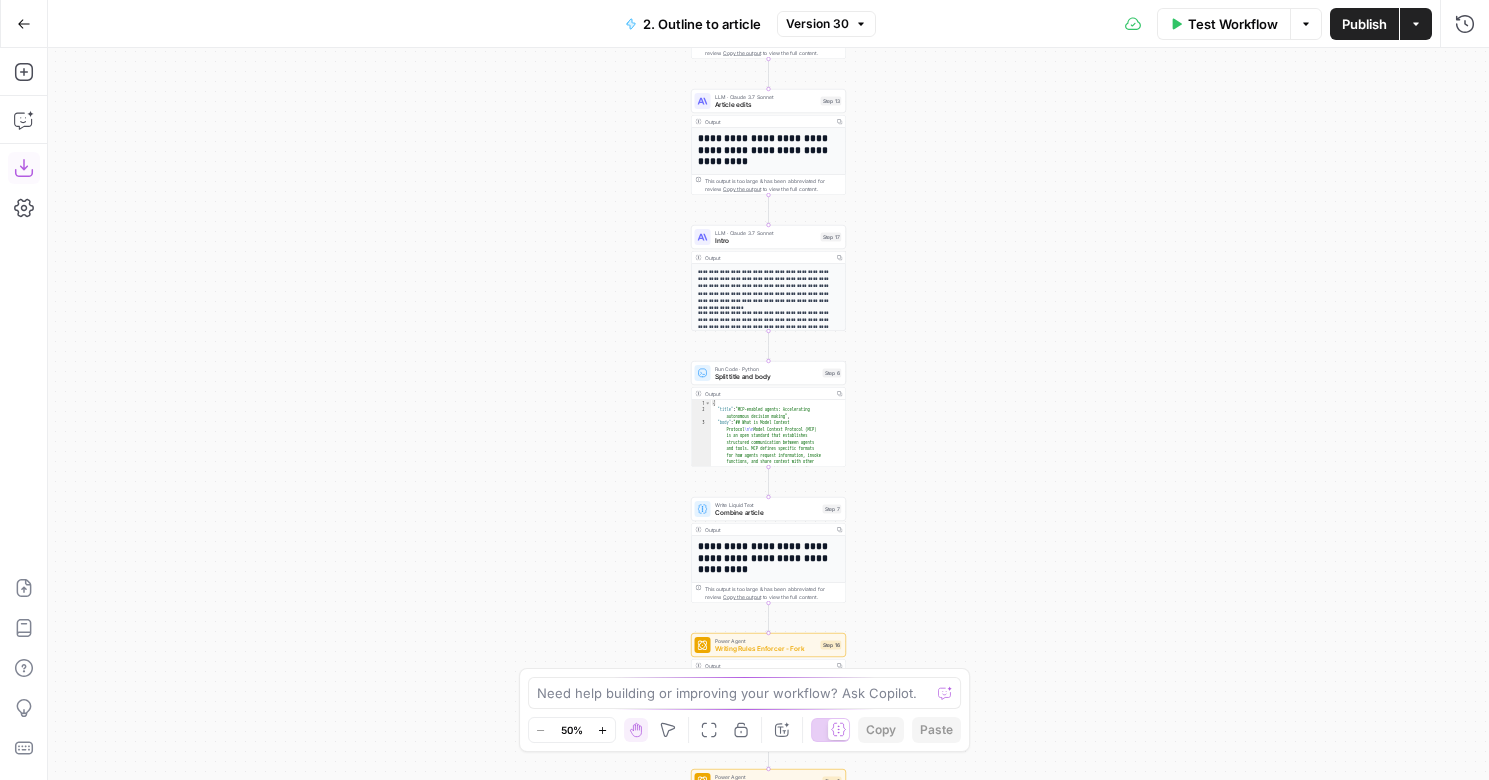 click 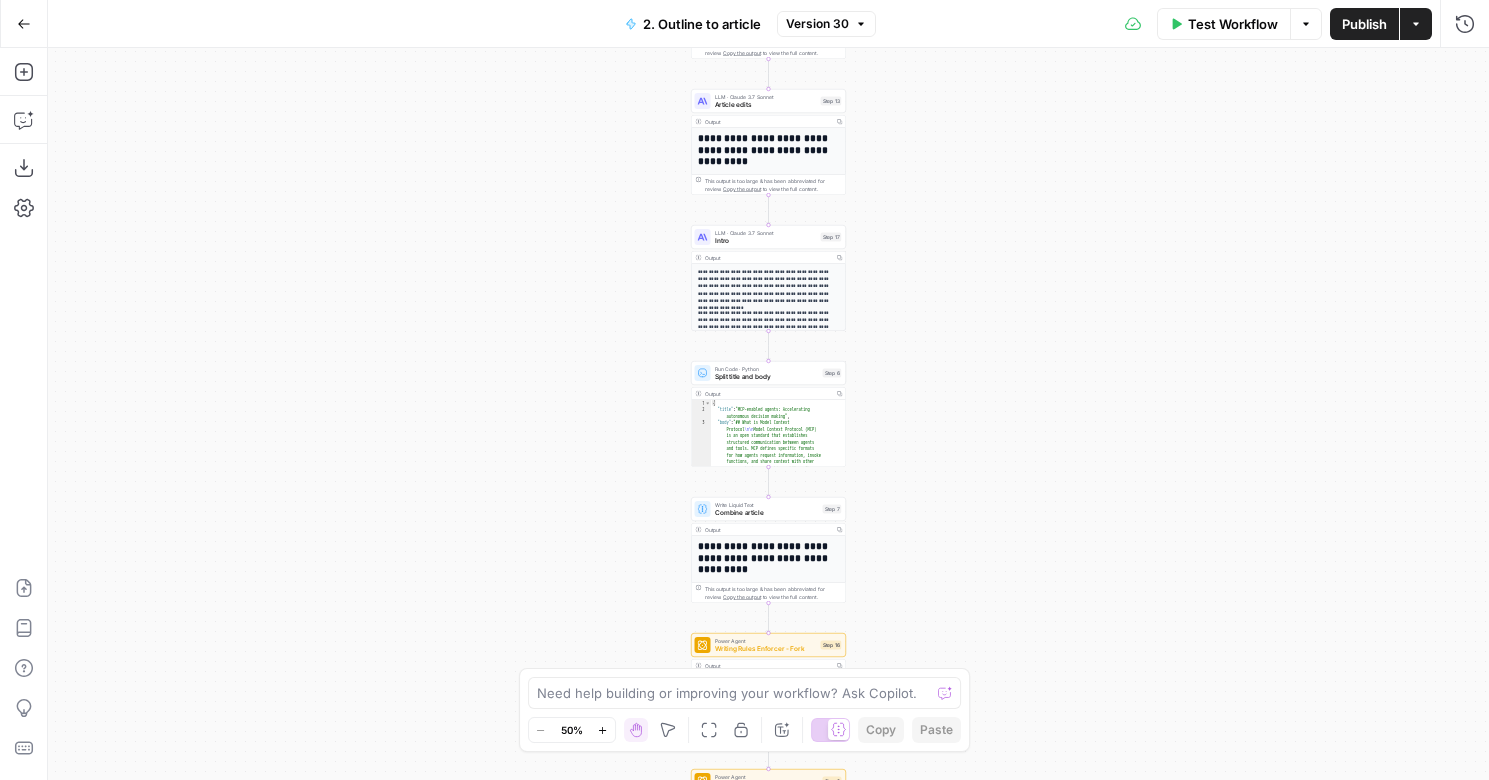 type 